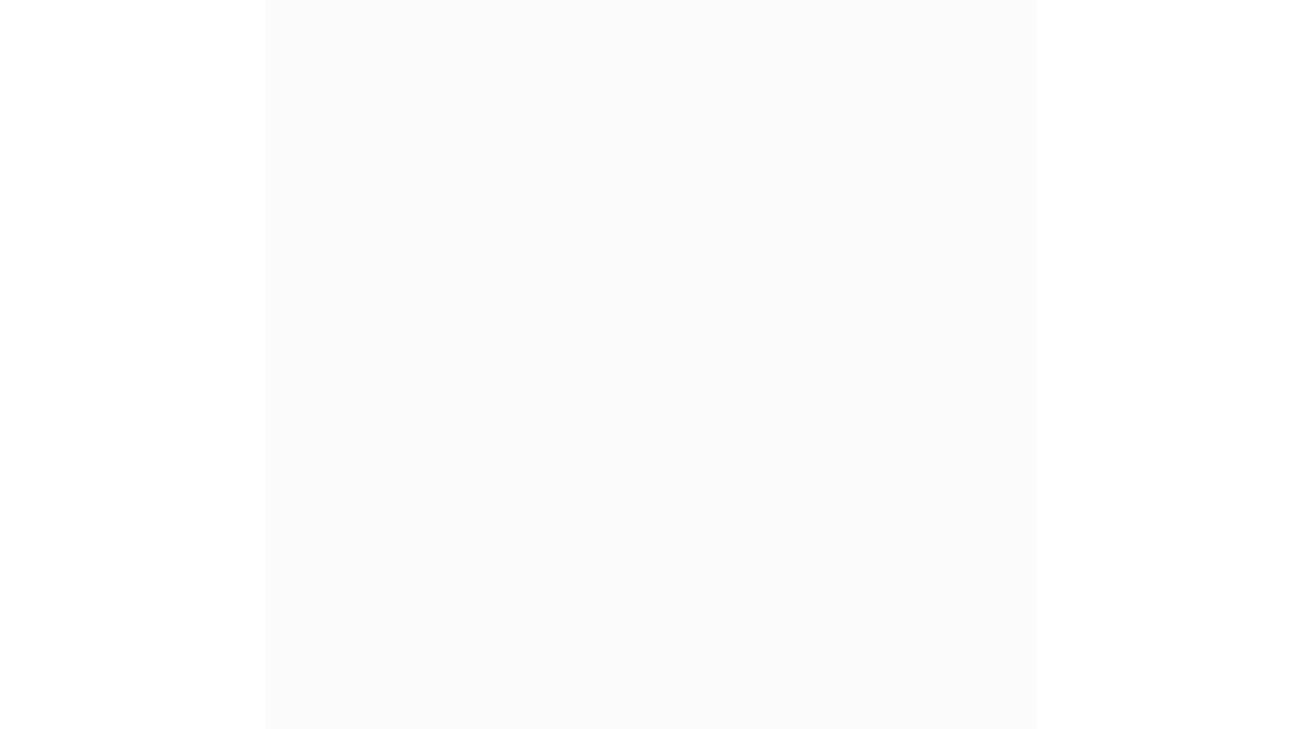 scroll, scrollTop: 0, scrollLeft: 0, axis: both 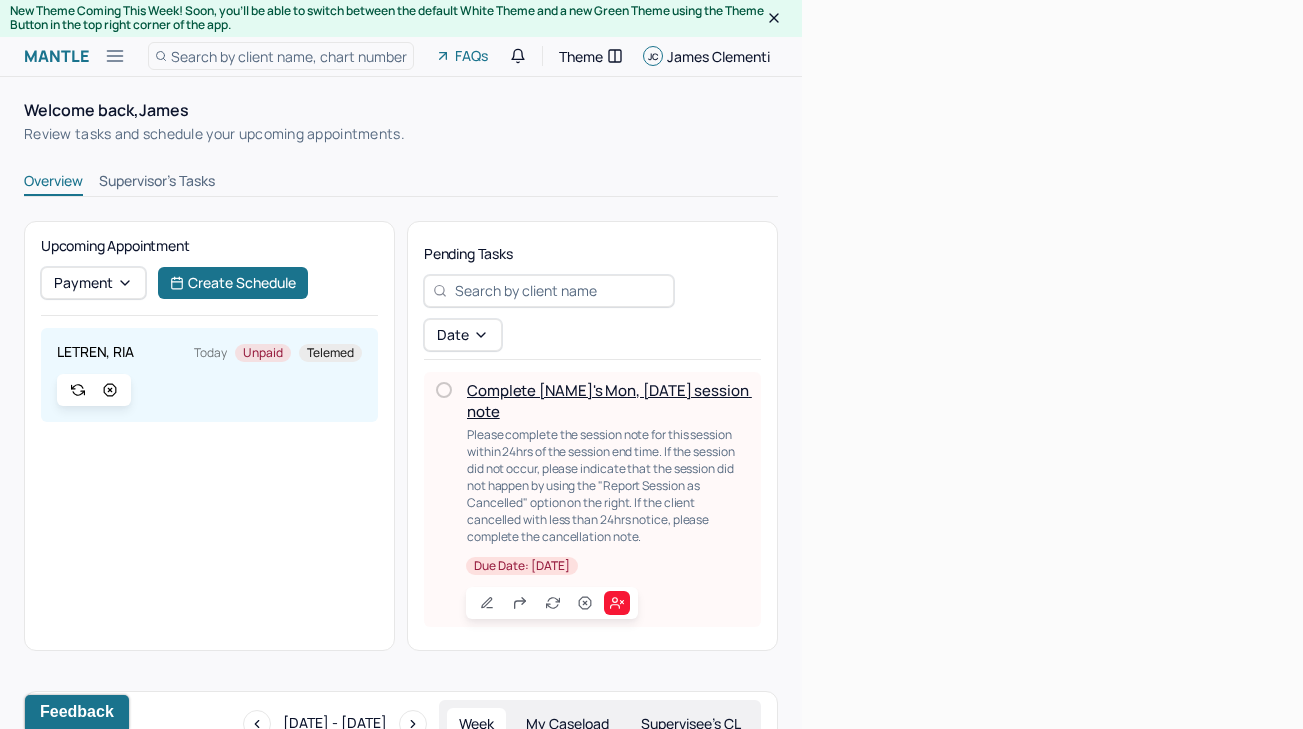 click on "Complete [NAME]'s Mon, [DATE] session note" at bounding box center (609, 401) 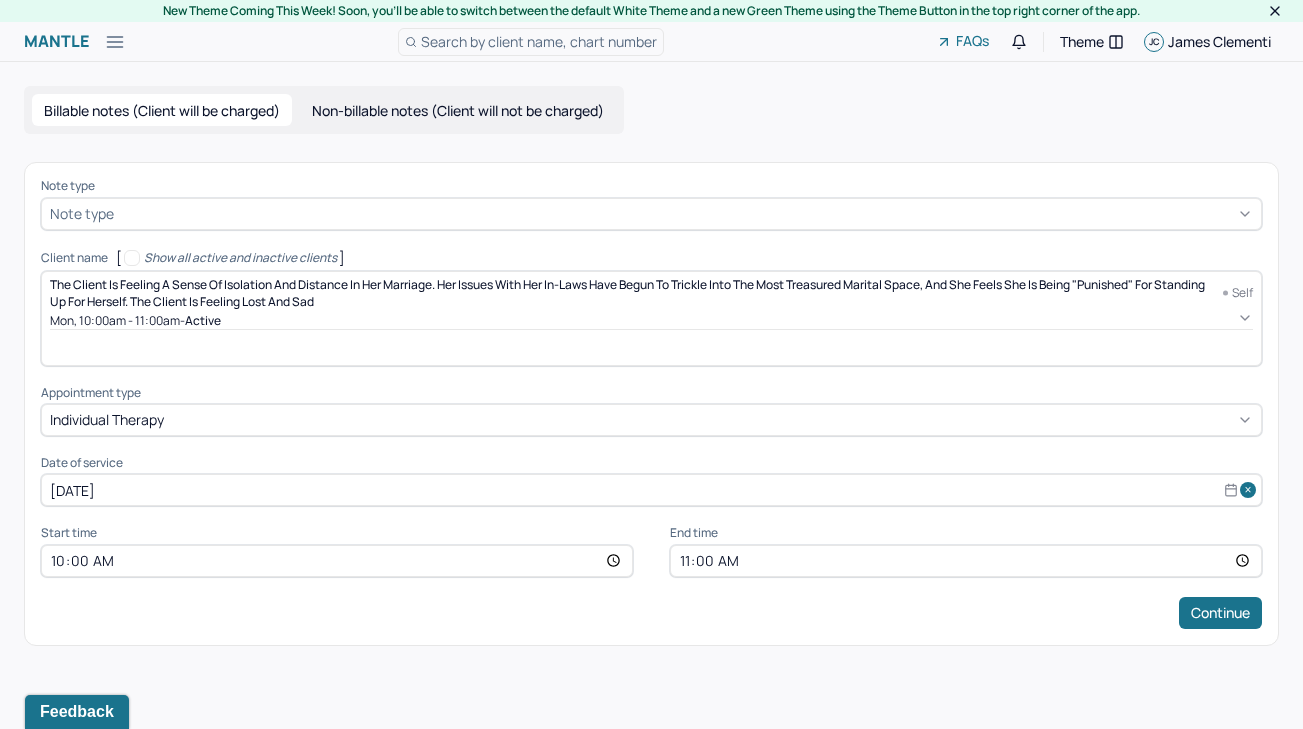 click at bounding box center [685, 213] 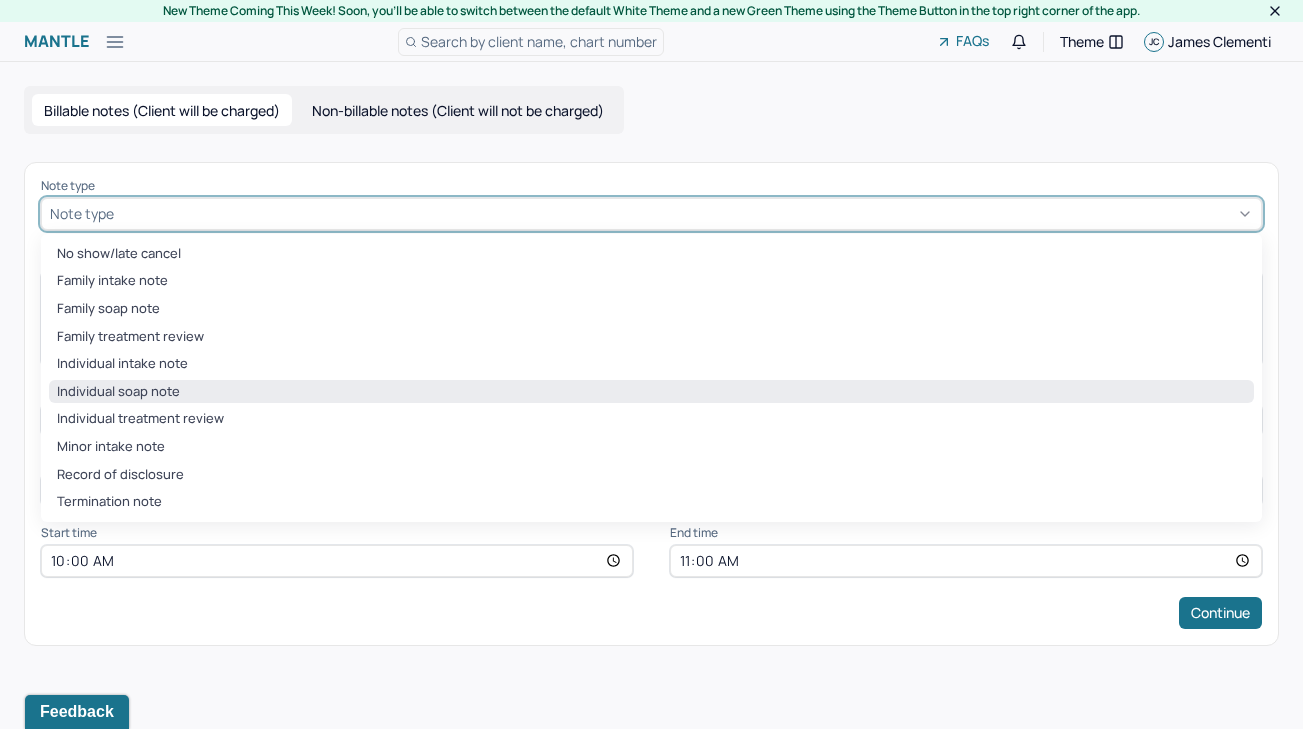 click on "Individual soap note" at bounding box center [651, 392] 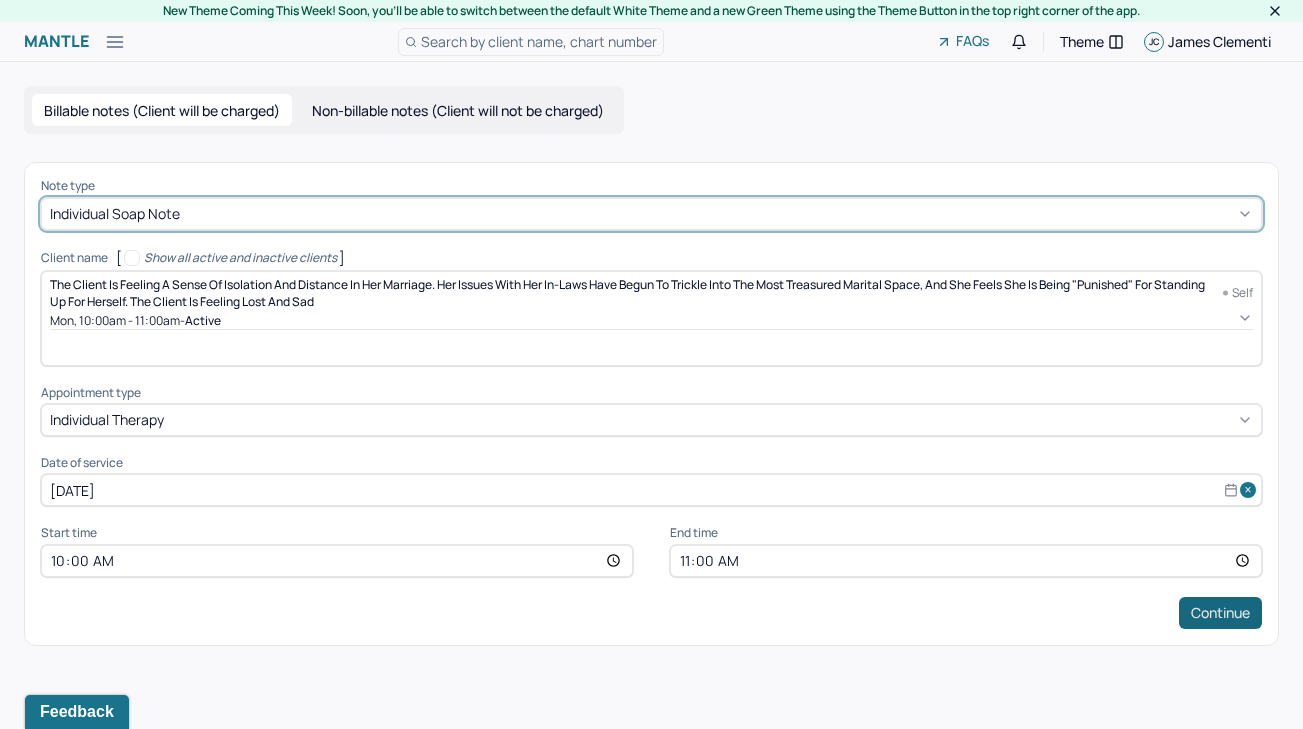 click on "Continue" at bounding box center (1220, 613) 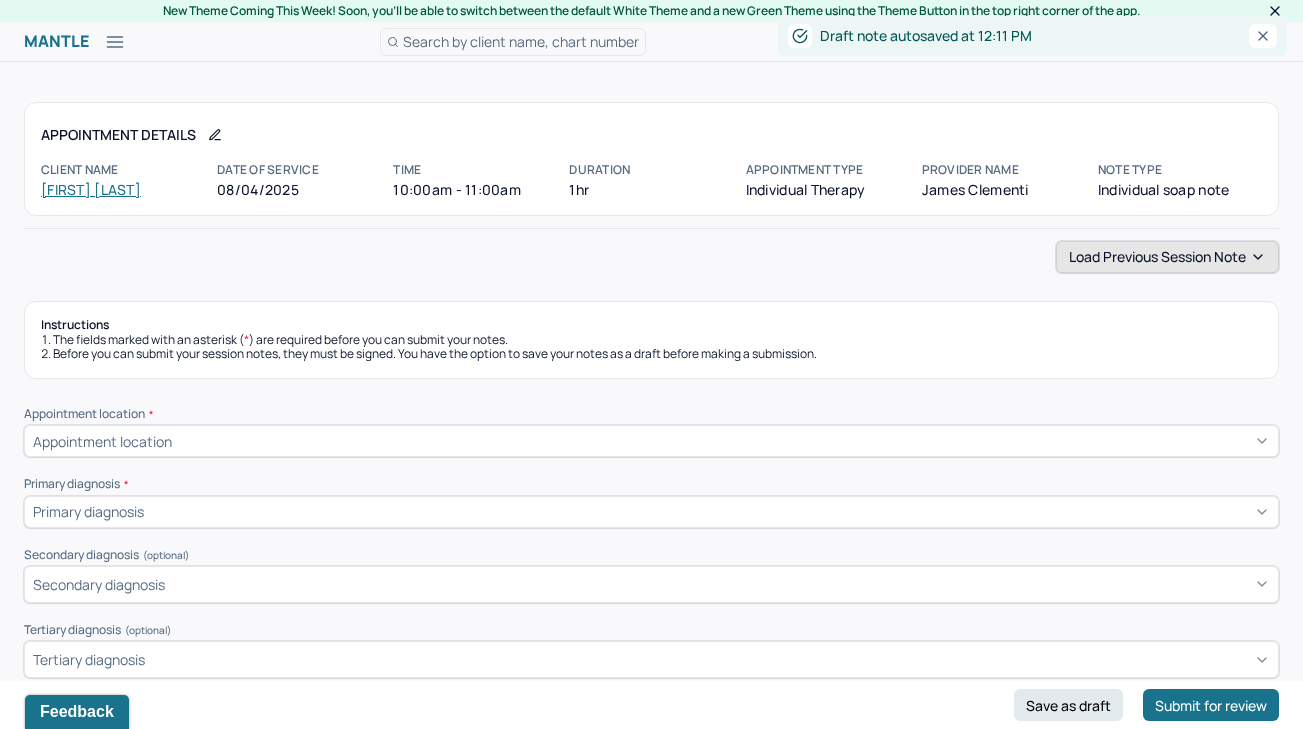 click on "Load previous session note" at bounding box center (1167, 257) 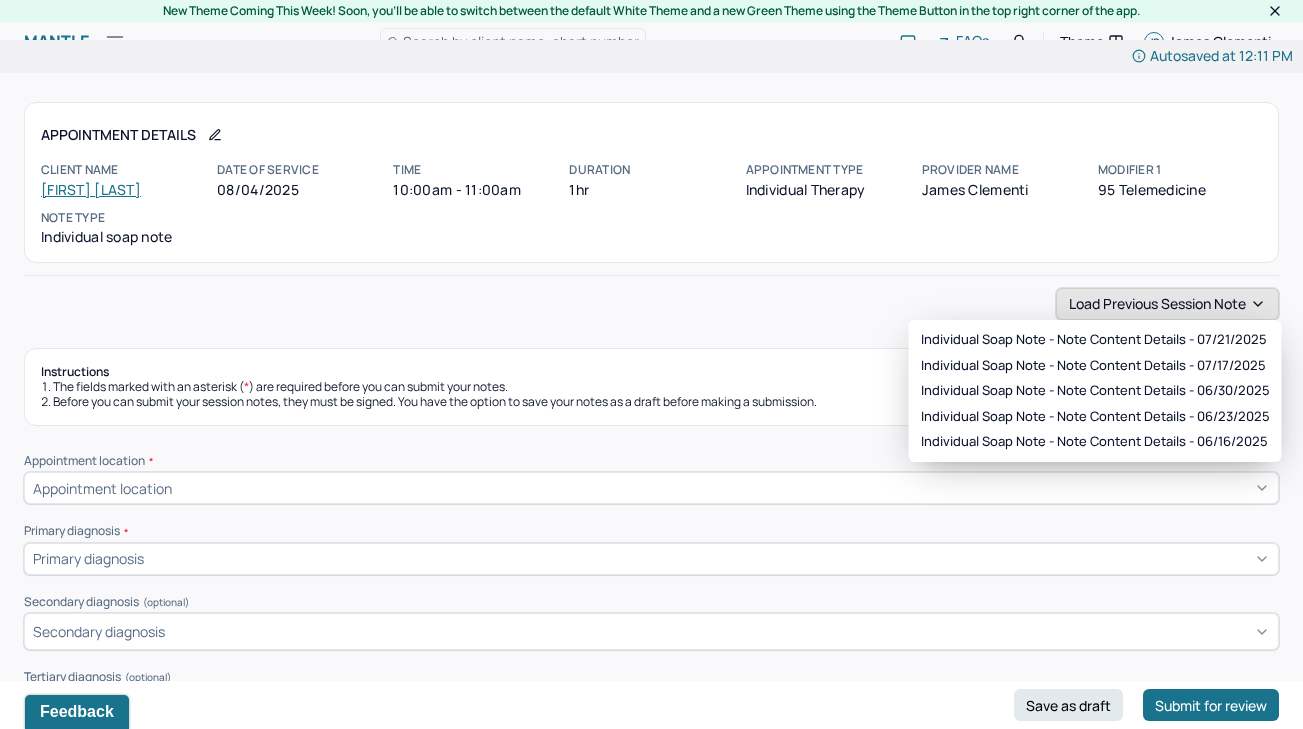 click on "Load previous session note" at bounding box center (1167, 304) 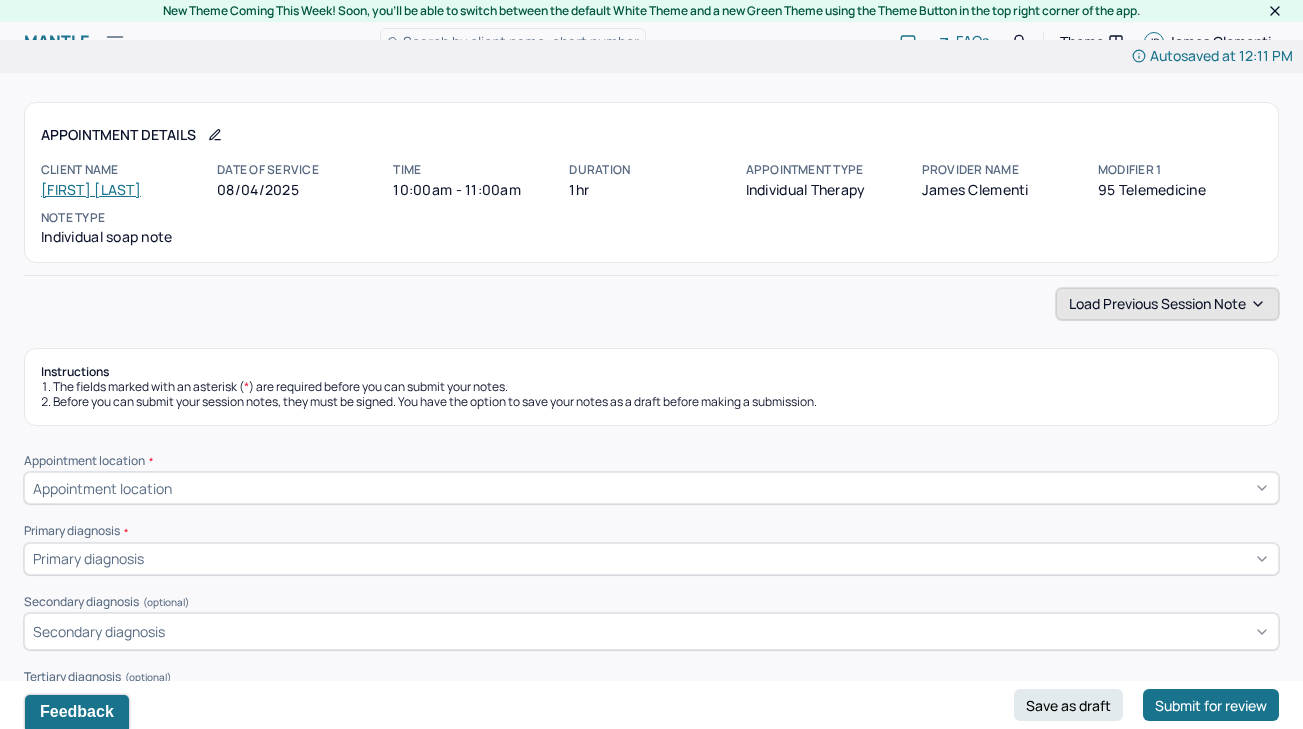 click on "Load previous session note" at bounding box center (1167, 304) 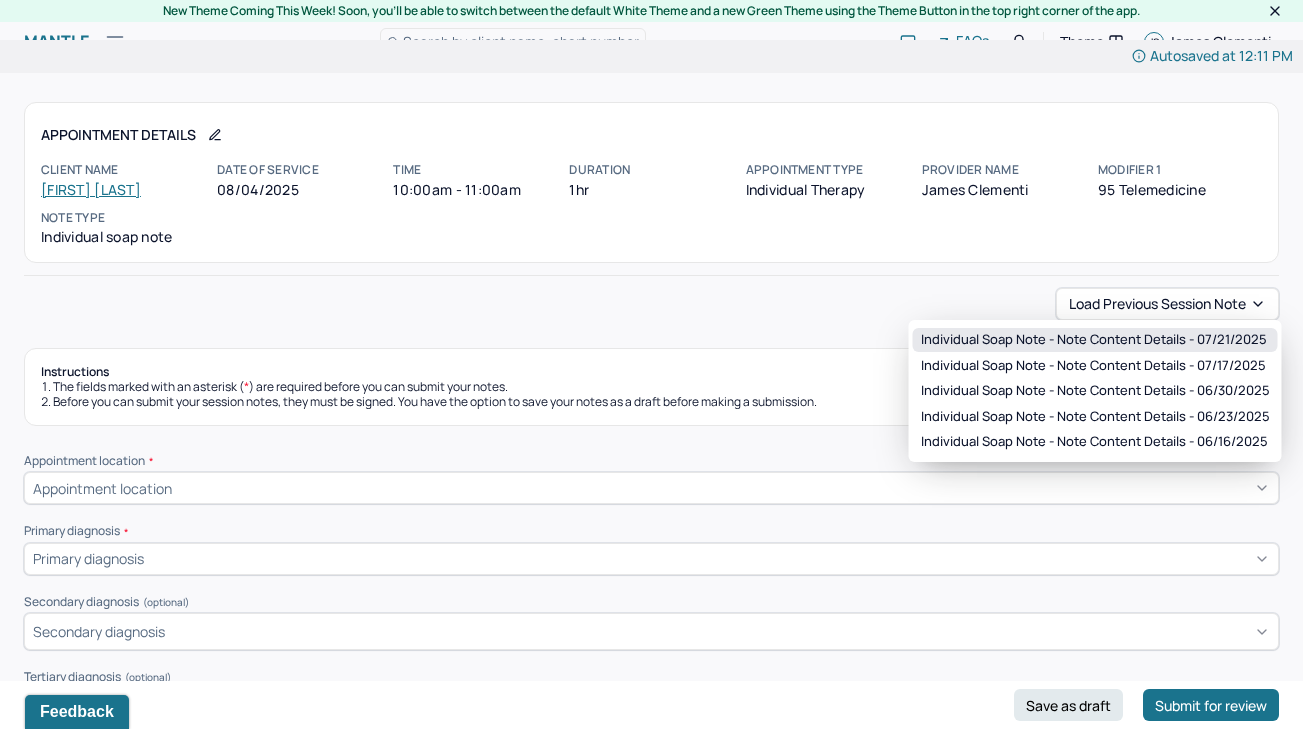 click on "Individual soap note   - Note content Details -   07/21/2025" at bounding box center [1094, 340] 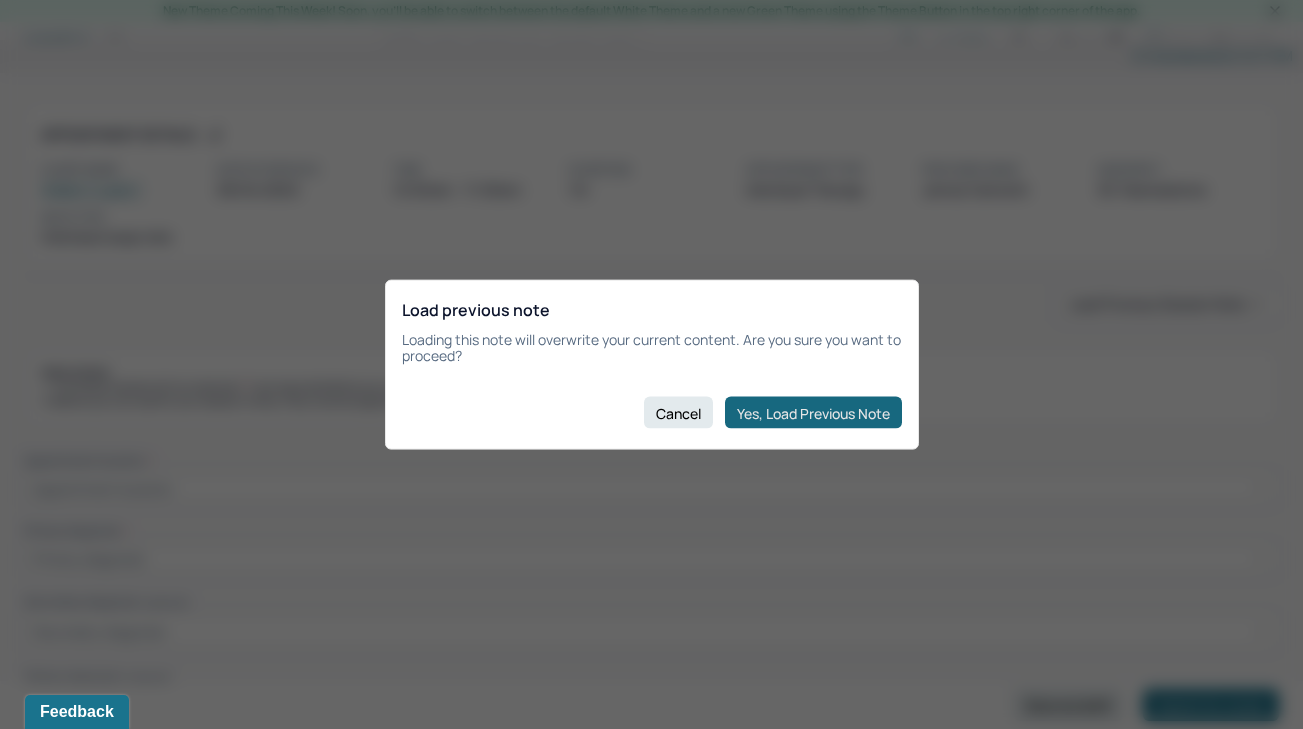 click on "Yes, Load Previous Note" at bounding box center [813, 413] 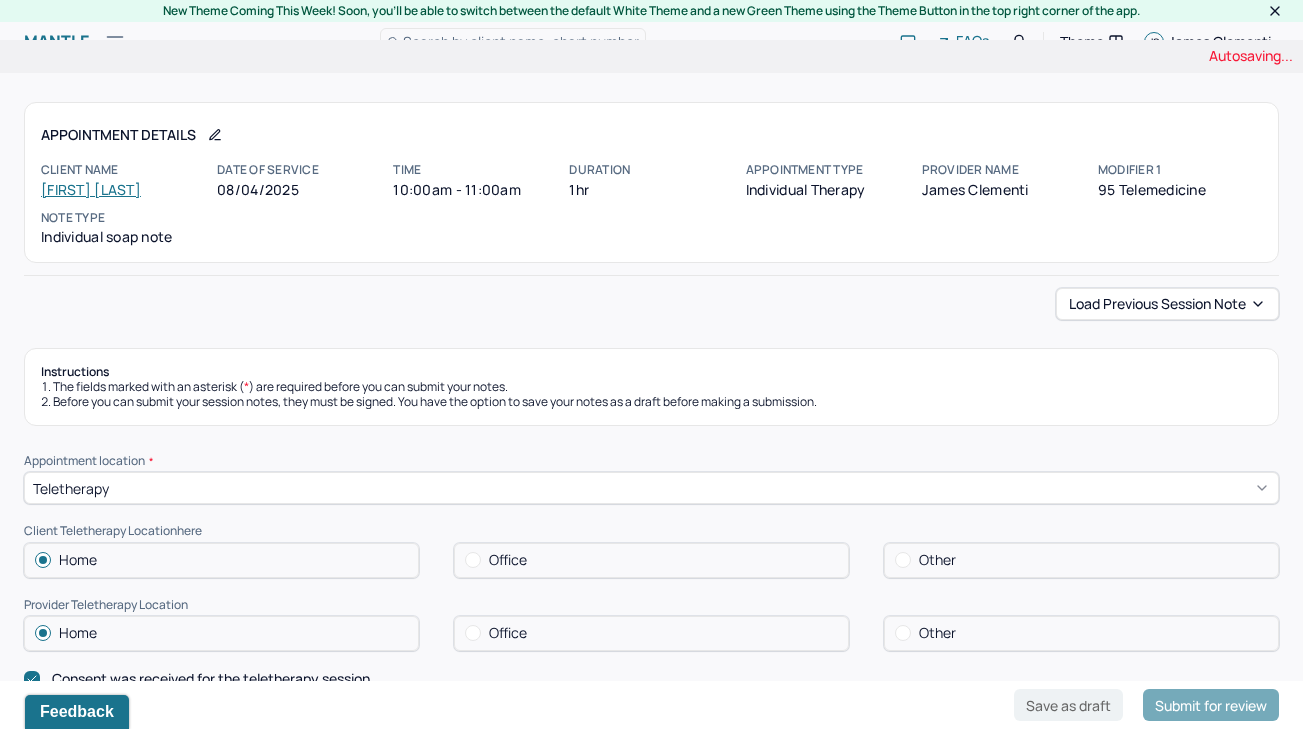 click on "Load previous session note Instructions The fields marked with an asterisk ( * ) are required before you can submit your notes. Before you can submit your session notes, they must be signed. You have the option to save your notes as a draft before making a submission. Appointment location * Teletherapy Client Teletherapy Location here Home Office Other Provider Teletherapy Location Home Office Other Consent was received for the teletherapy session The teletherapy session was conducted via video Primary diagnosis * F41.1 GENERALIZED ANXIETY DISORDER Secondary diagnosis (optional) Secondary diagnosis Tertiary diagnosis (optional) Tertiary diagnosis Emotional / Behavioural symptoms demonstrated * The client is experiencing anxiety, fear and confusion. Causing * Maladaptive Functioning Intention for Session * Attempts to alleviate the emotional disturbances Session Note Subjective Objective How did they present themselves? Was there nervous talking or lack of eye contact? Assessment Cognitive-Behavioral therapies" at bounding box center (651, 1875) 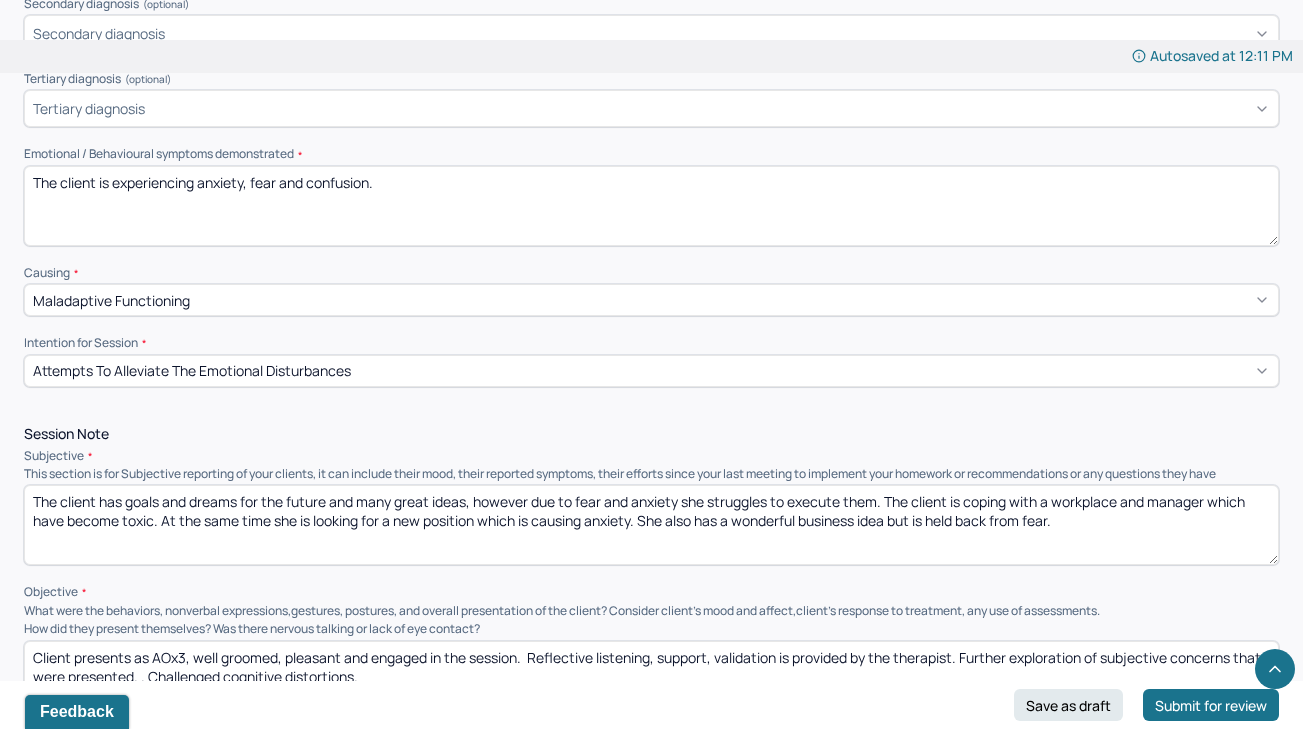 scroll, scrollTop: 810, scrollLeft: 0, axis: vertical 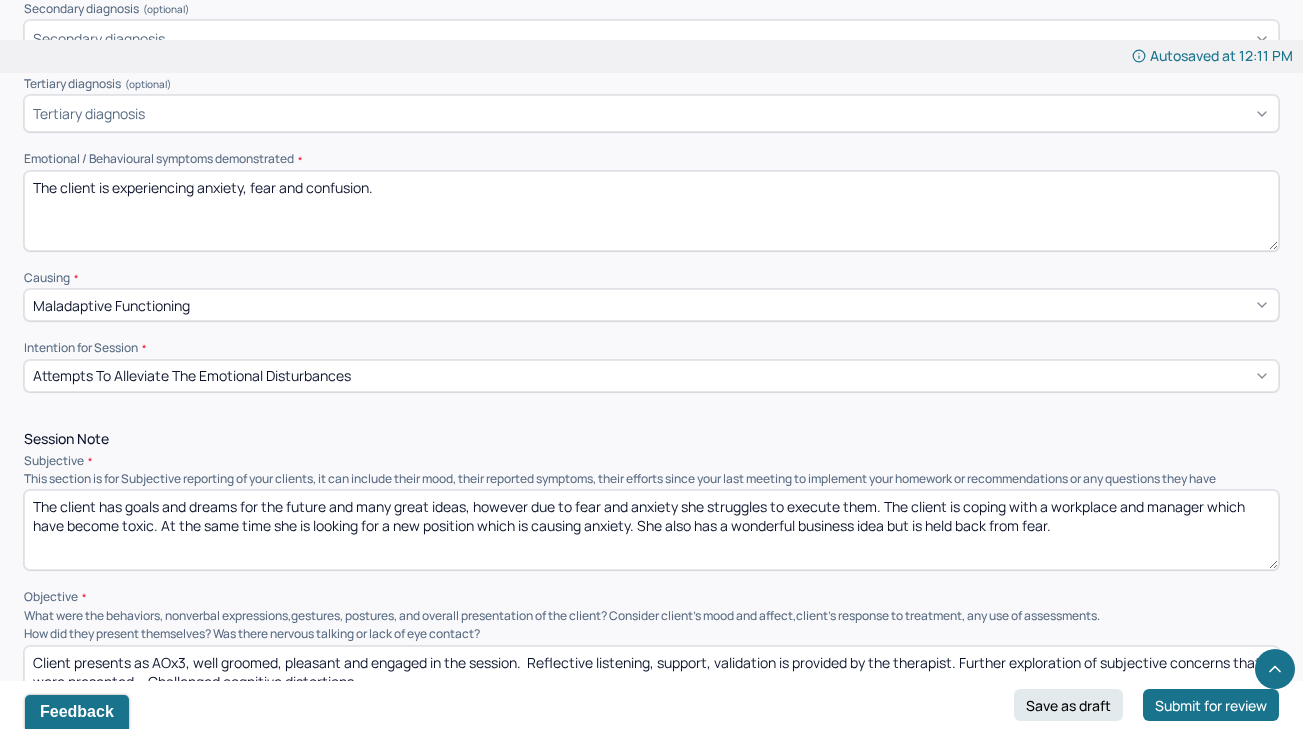 drag, startPoint x: 372, startPoint y: 169, endPoint x: 199, endPoint y: 172, distance: 173.02602 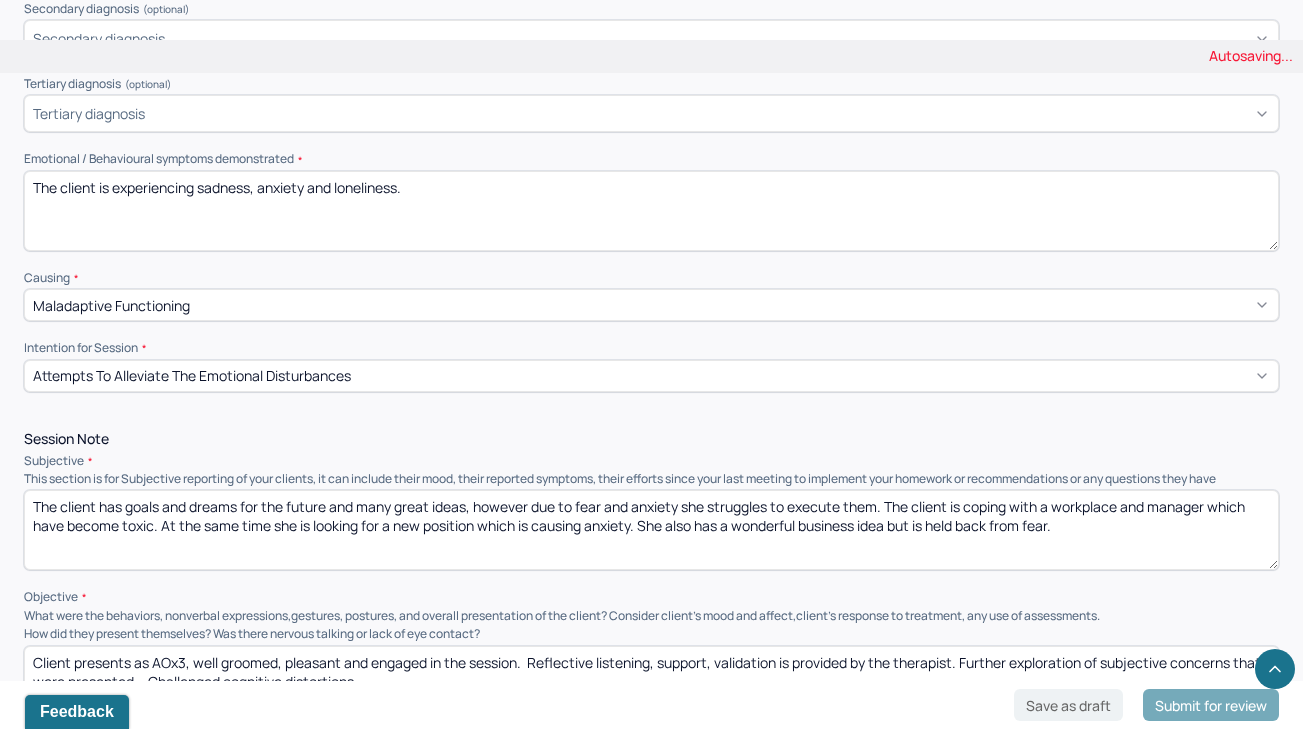 type on "The client is experiencing sadness, anxiety and loneliness." 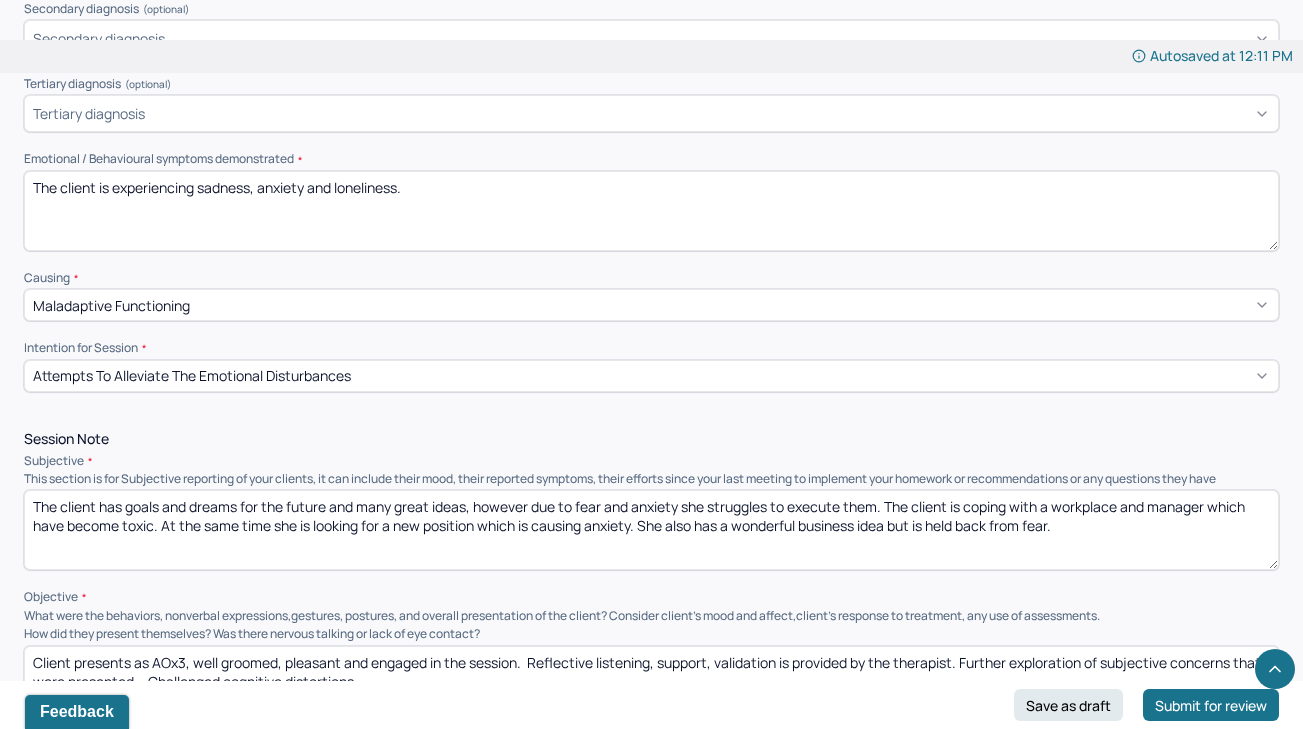 drag, startPoint x: 217, startPoint y: 524, endPoint x: 102, endPoint y: 489, distance: 120.20815 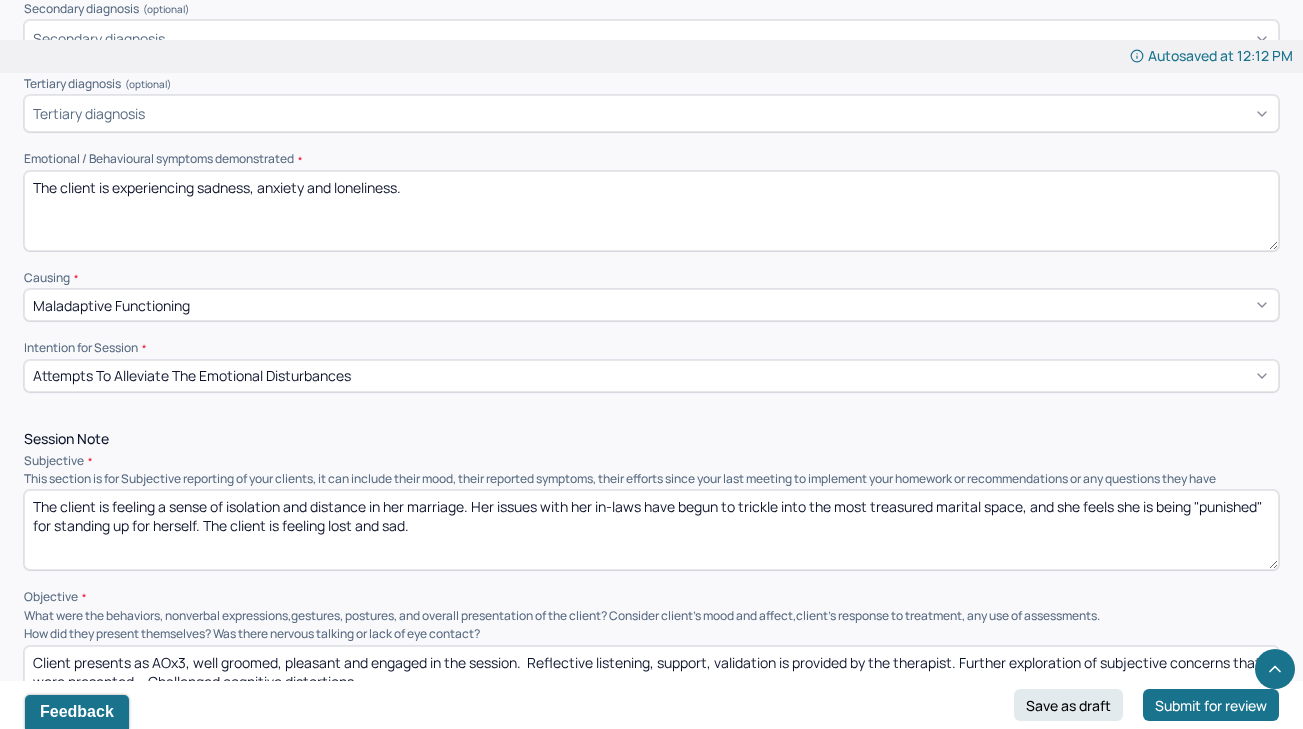 type on "The client is feeling a sense of isolation and distance in her marriage. Her issues with her in-laws have begun to trickle into the most treasured marital space, and she feels she is being "punished" for standing up for herself. The client is feeling lost and sad." 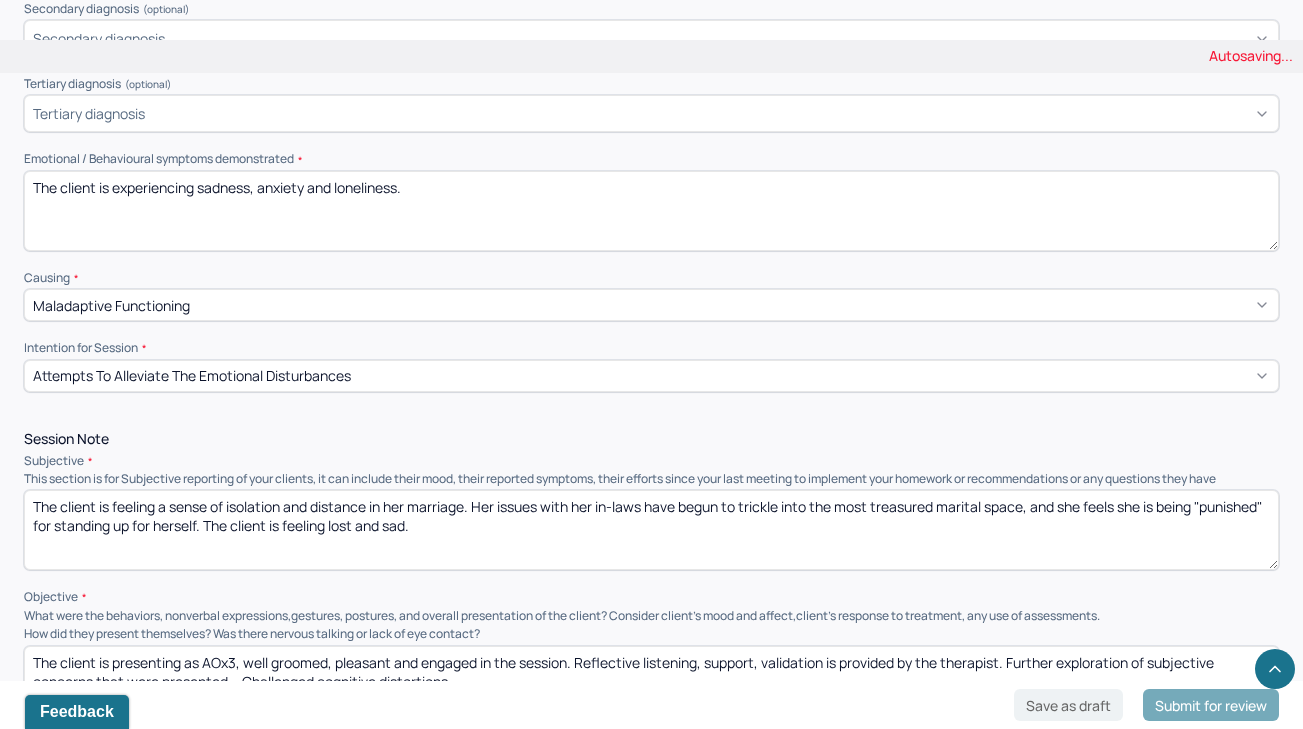 type on "The client is presenting as AOx3, well groomed, pleasant and engaged in the session. Reflective listening, support, validation is provided by the therapist. Further exploration of subjective concerns that were presented. . Challenged cognitive distortions." 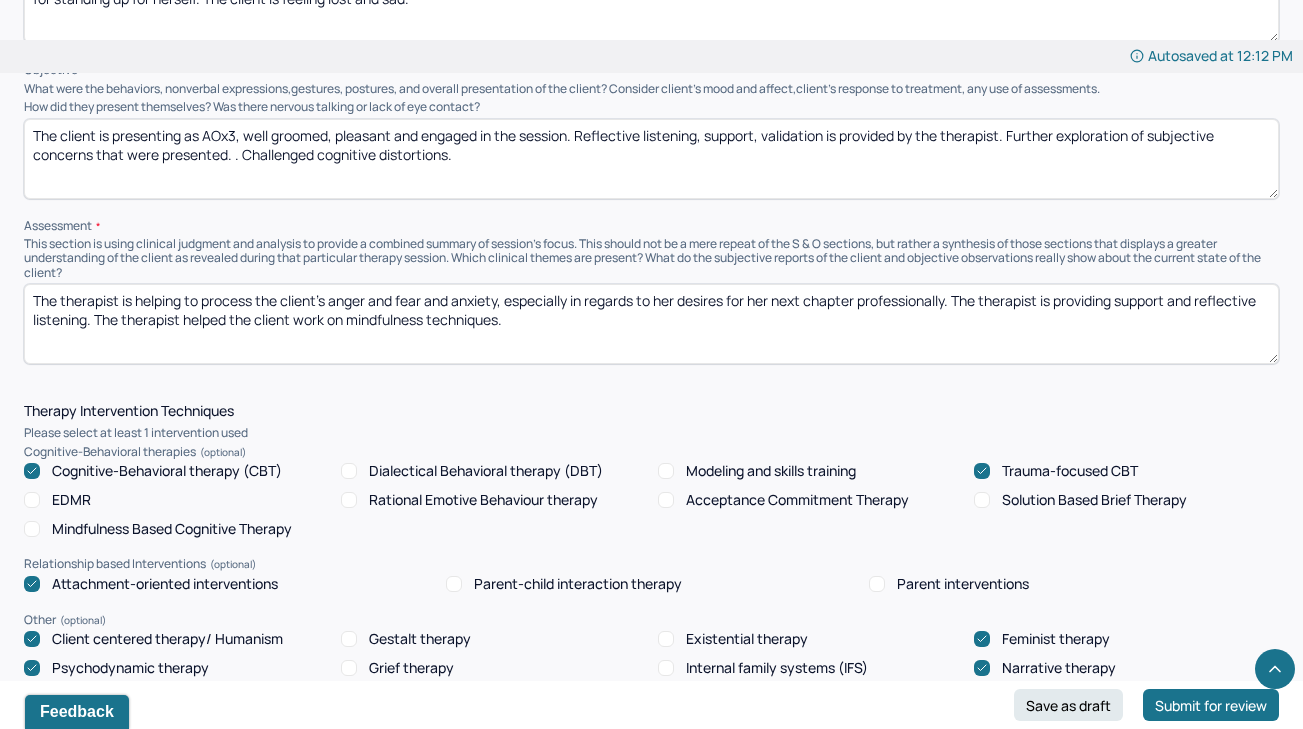 scroll, scrollTop: 1359, scrollLeft: 0, axis: vertical 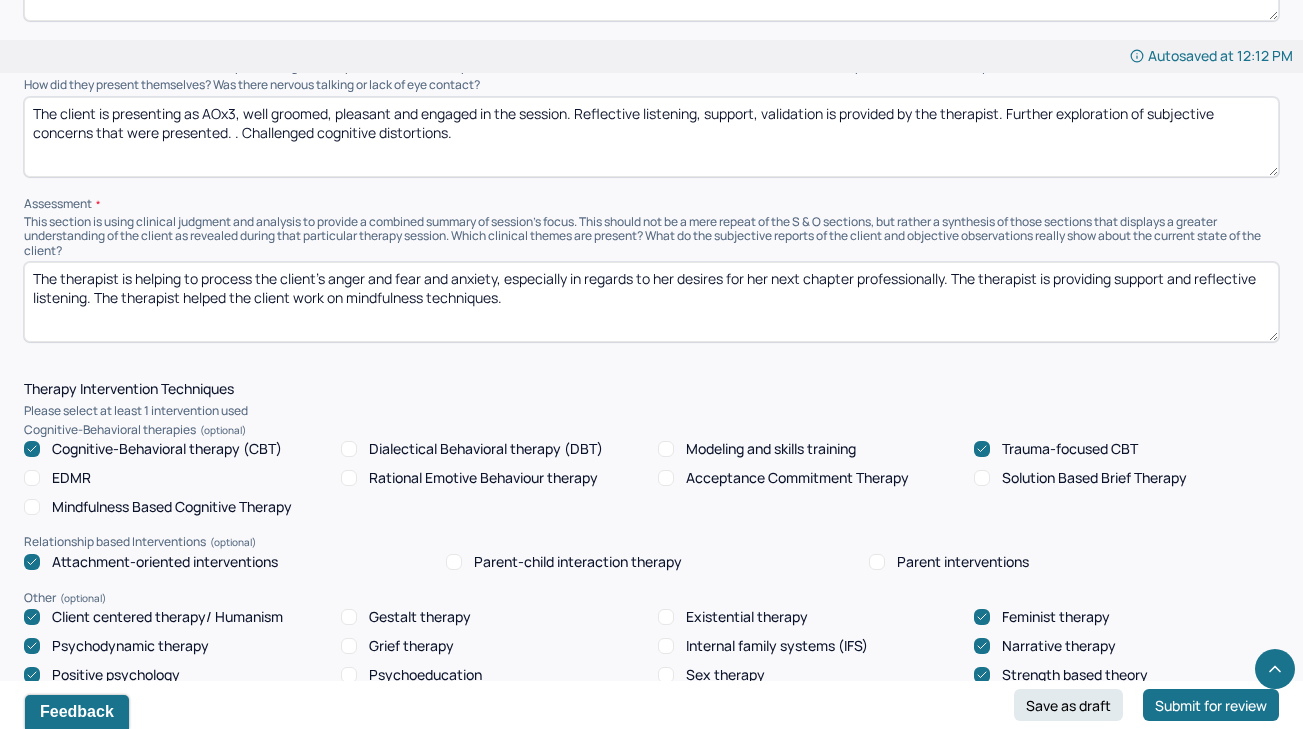 drag, startPoint x: 184, startPoint y: 256, endPoint x: 137, endPoint y: 257, distance: 47.010635 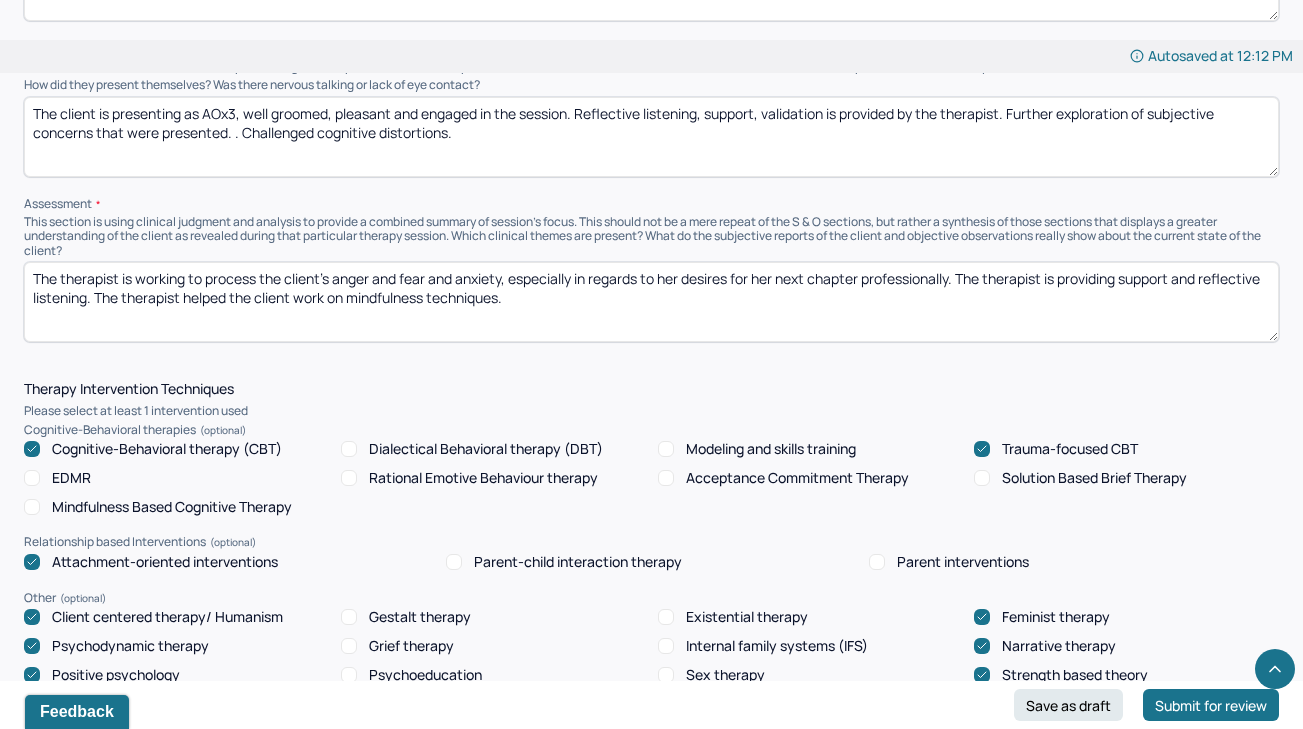 type on "The therapist is working to process the client's anger and fear and anxiety, especially in regards to her desires for her next chapter professionally. The therapist is providing support and reflective listening. The therapist helped the client work on mindfulness techniques." 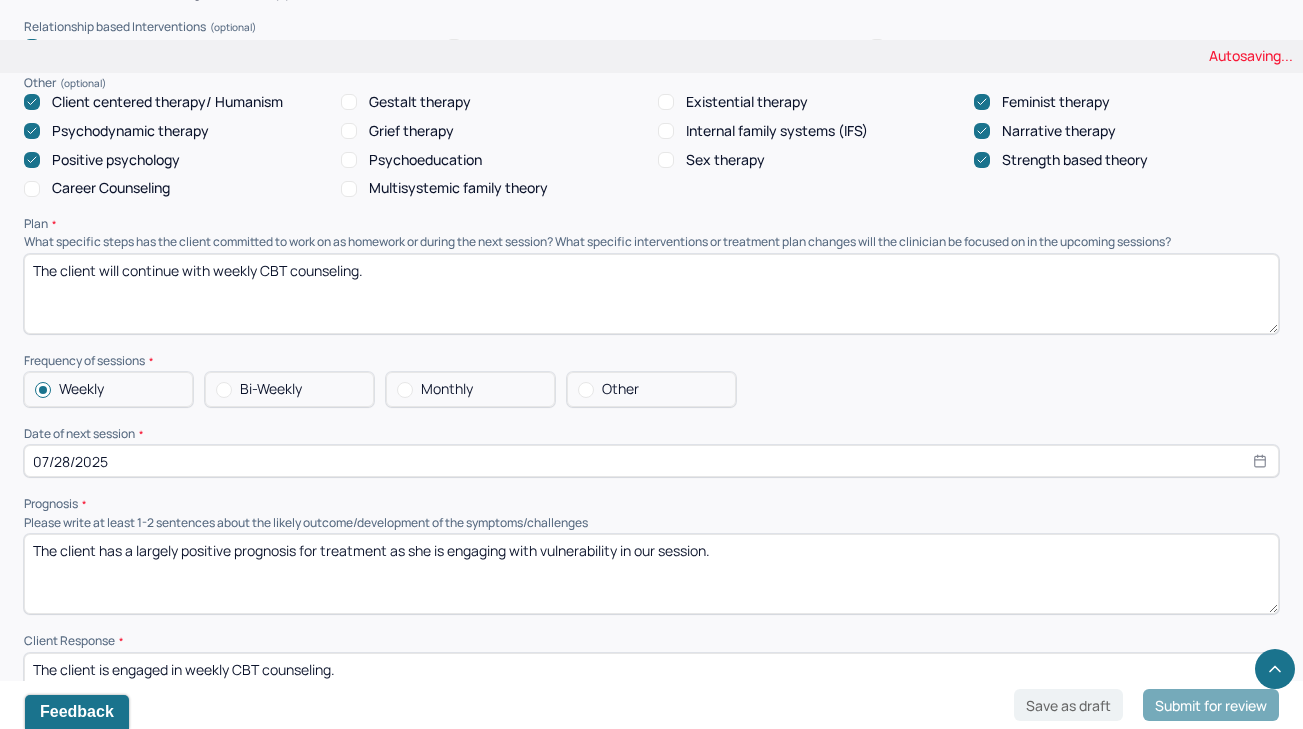 scroll, scrollTop: 1885, scrollLeft: 0, axis: vertical 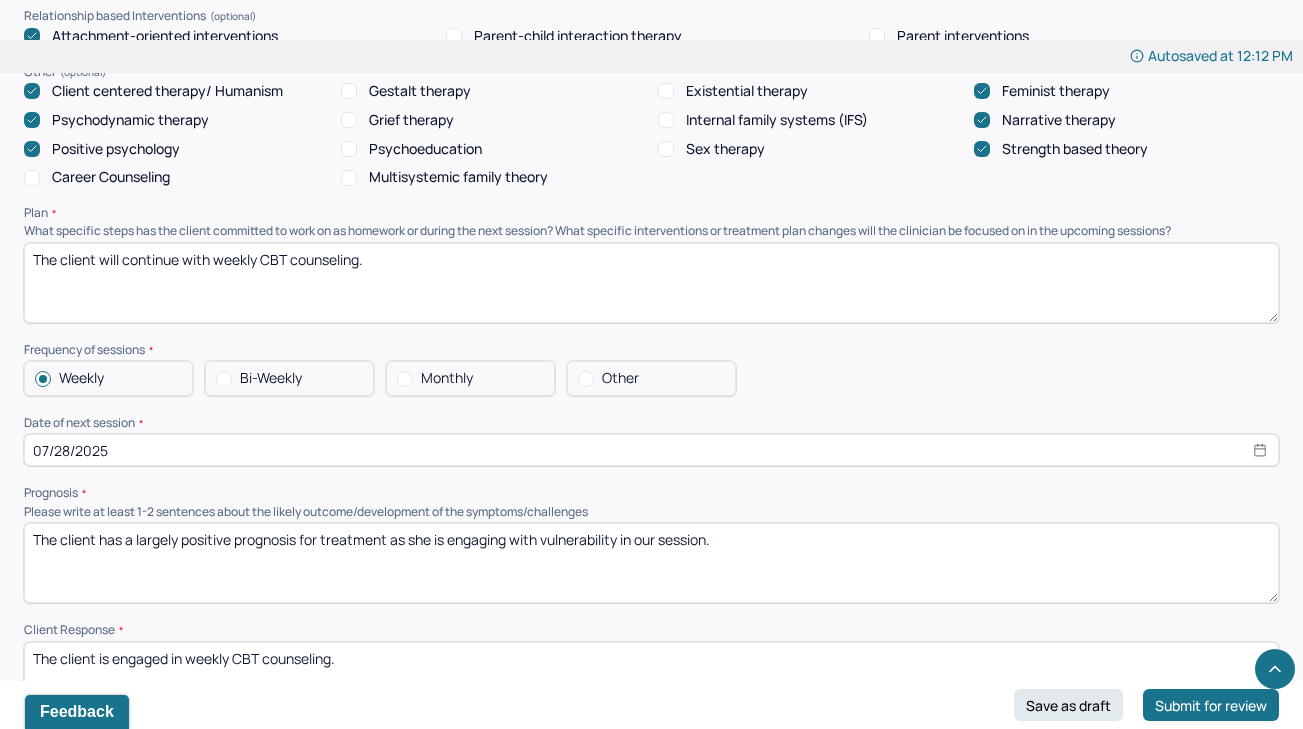 click on "The client will continue with weekly CBT counseling." at bounding box center (651, 283) 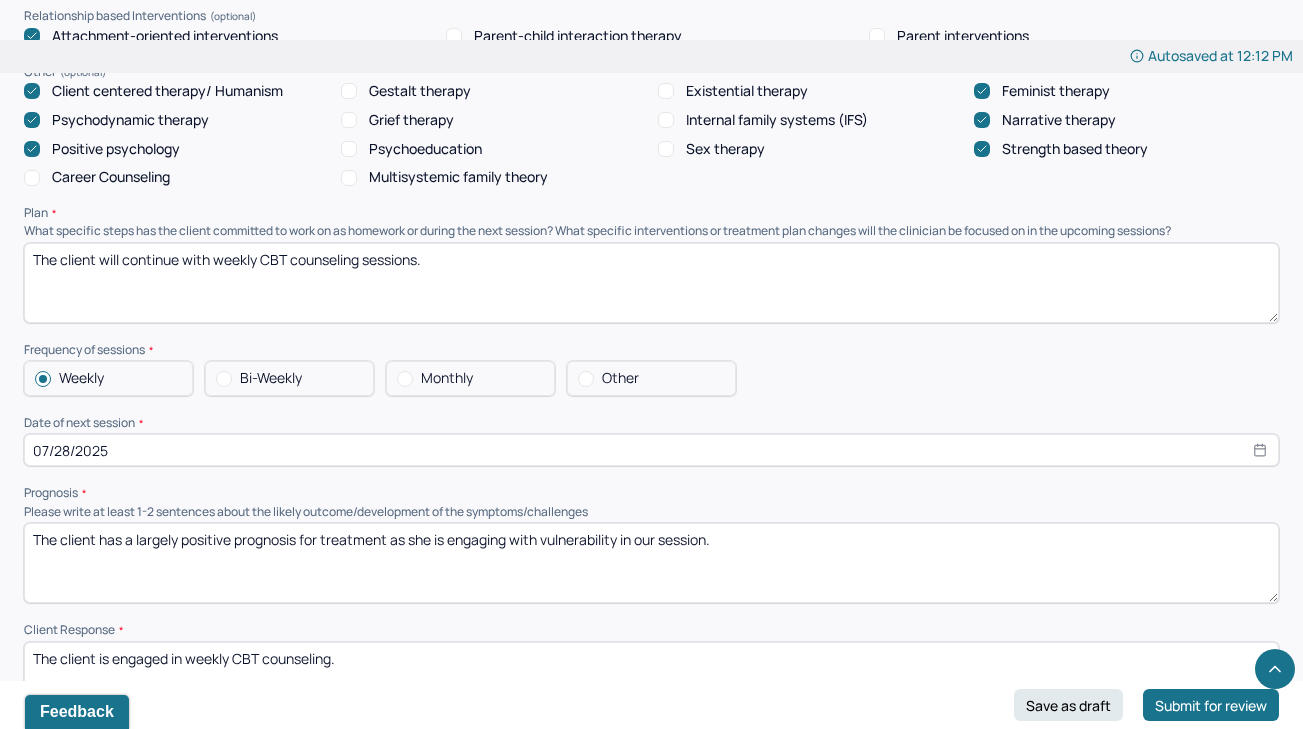 type on "The client will continue with weekly CBT counseling sessions." 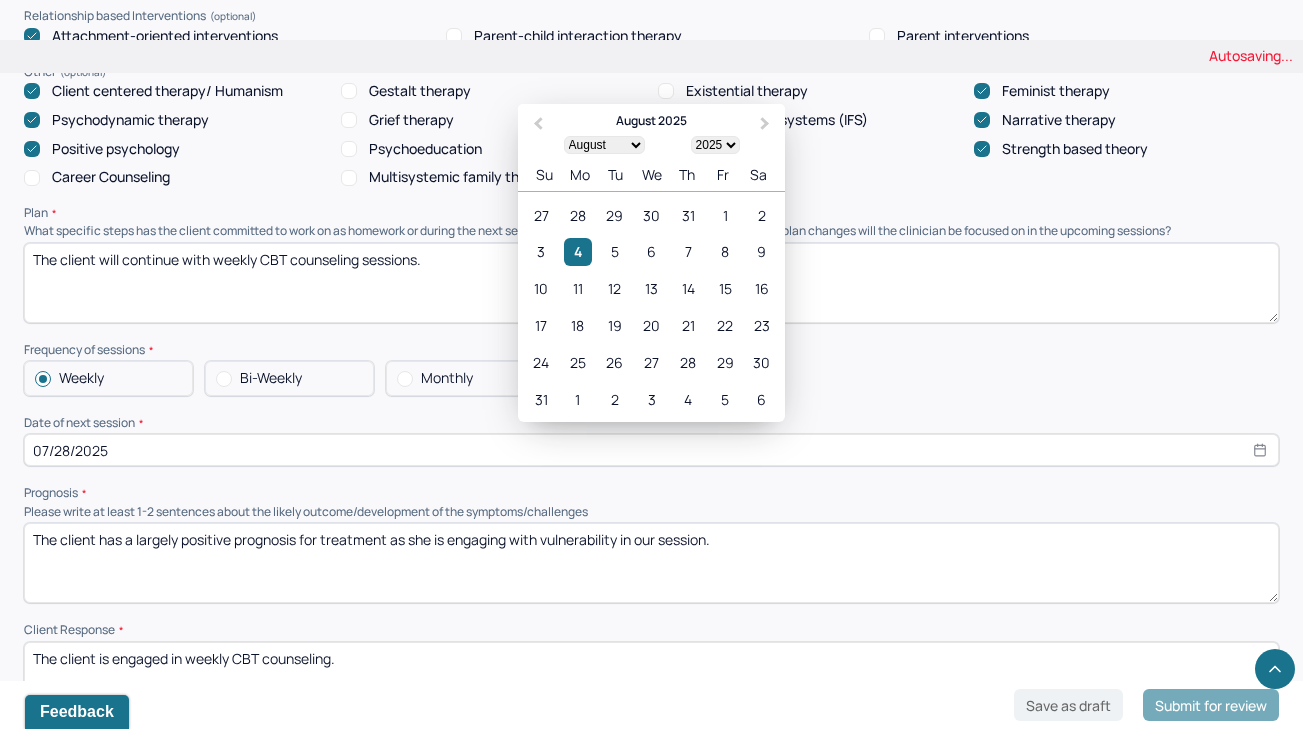 click on "07/28/2025" at bounding box center (651, 450) 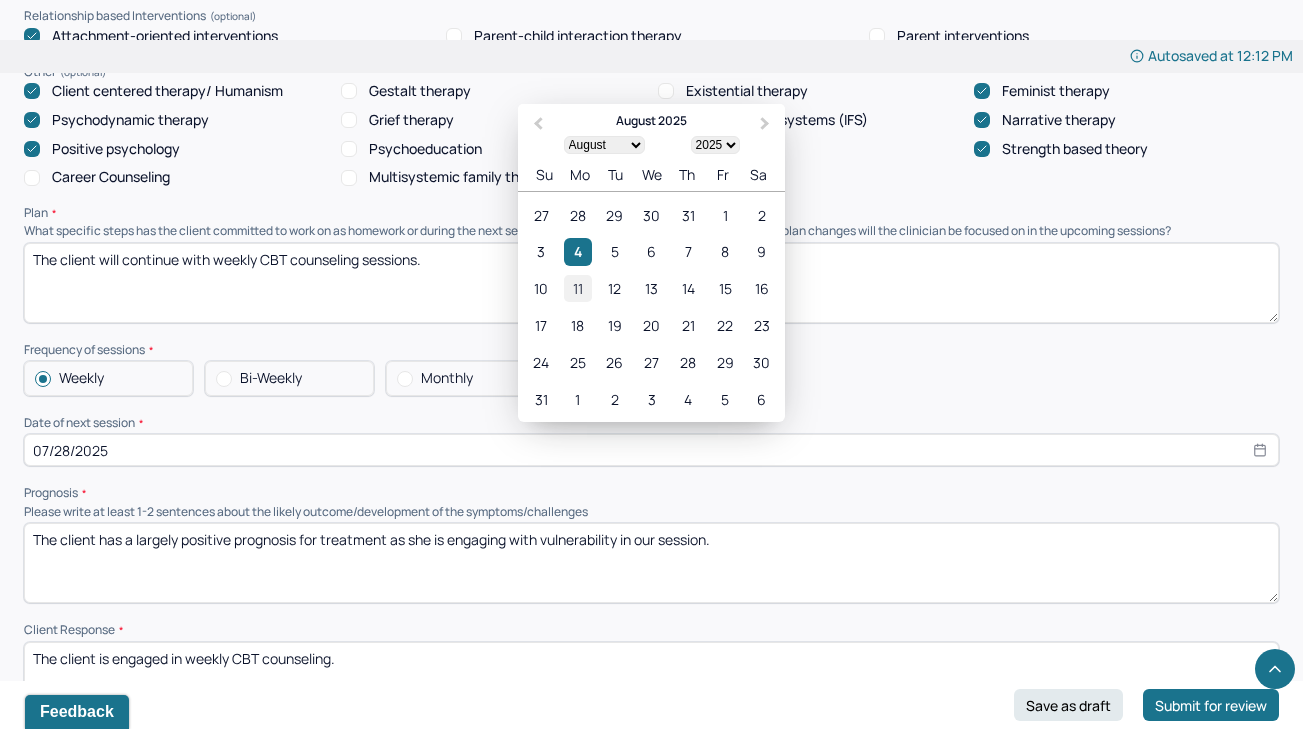 click on "11" at bounding box center [577, 289] 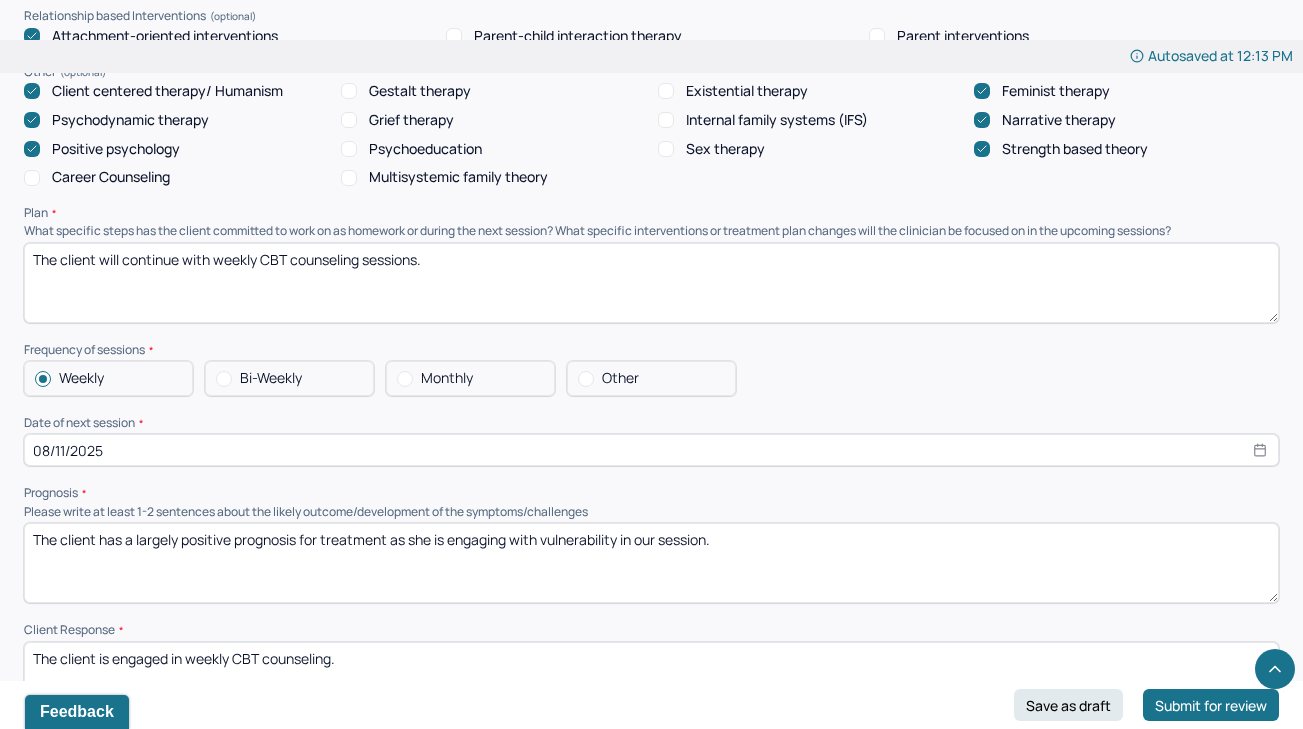 drag, startPoint x: 181, startPoint y: 508, endPoint x: 142, endPoint y: 504, distance: 39.20459 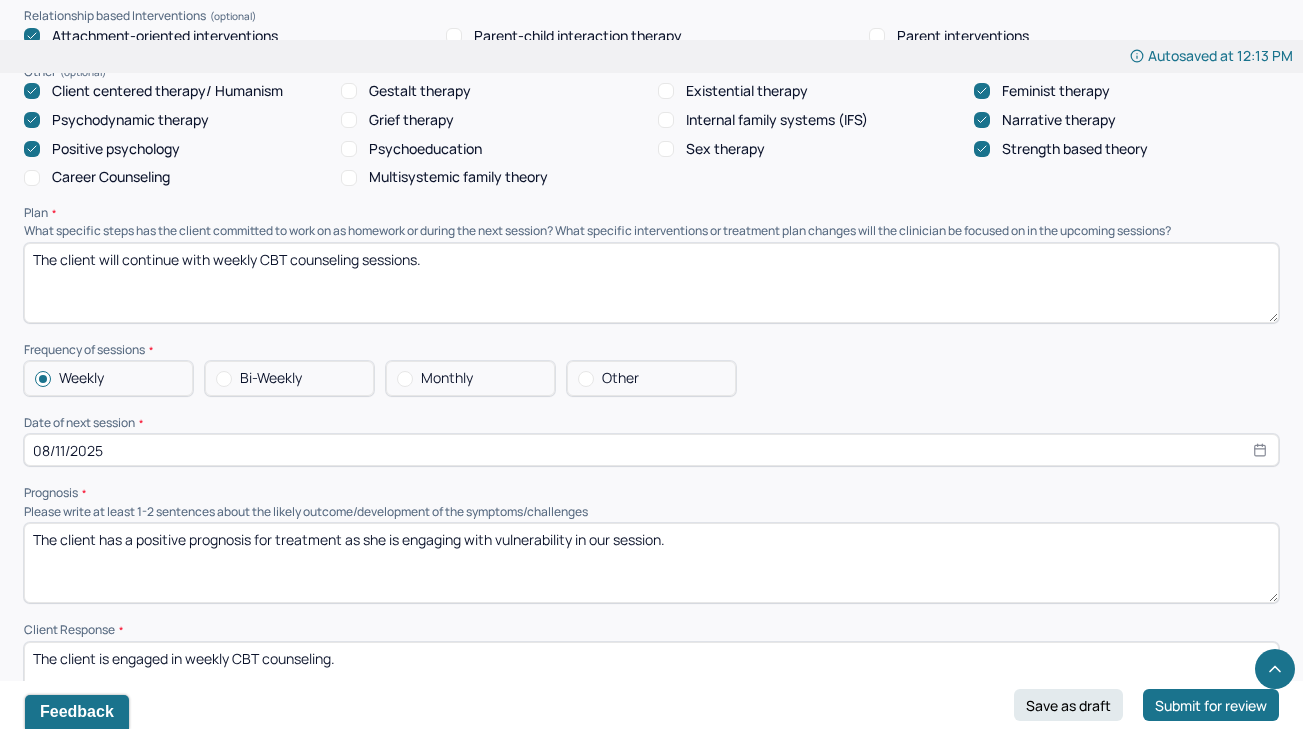 type on "The client has a positive prognosis for treatment as she is engaging with vulnerability in our session." 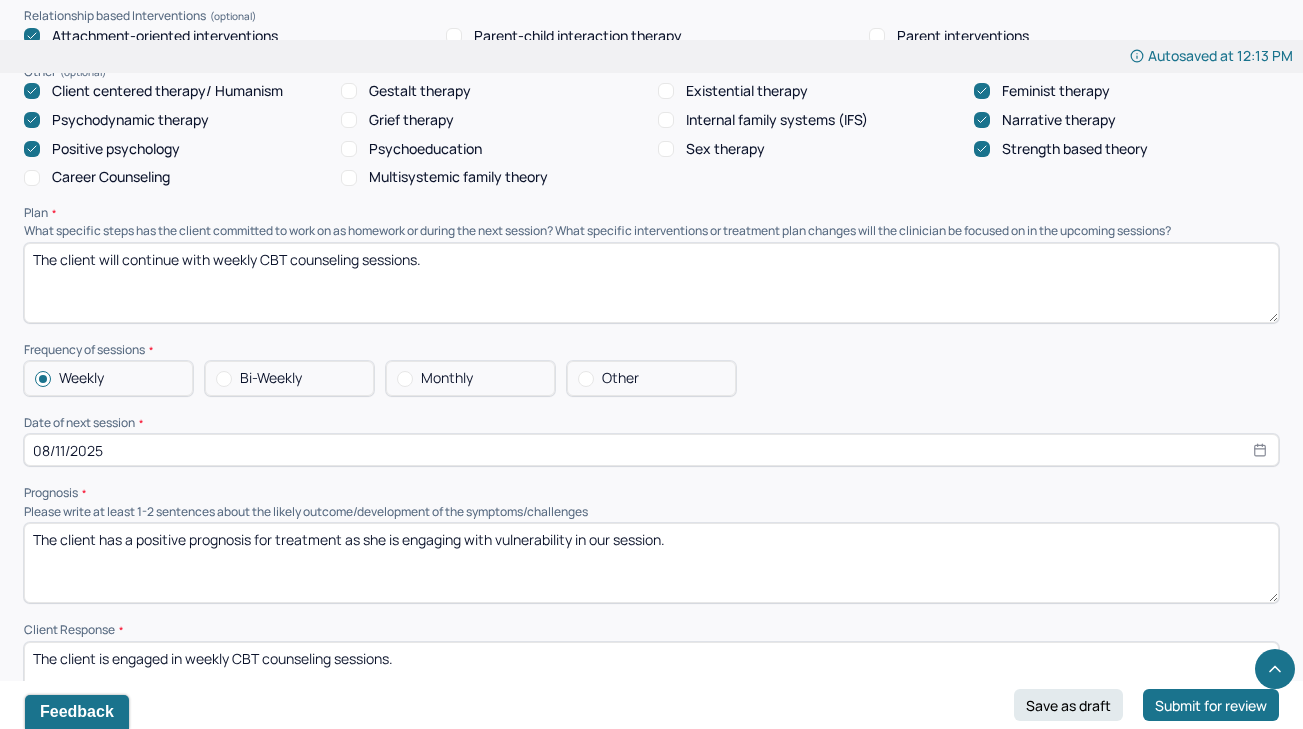 type on "The client is engaged in weekly CBT counseling sessions." 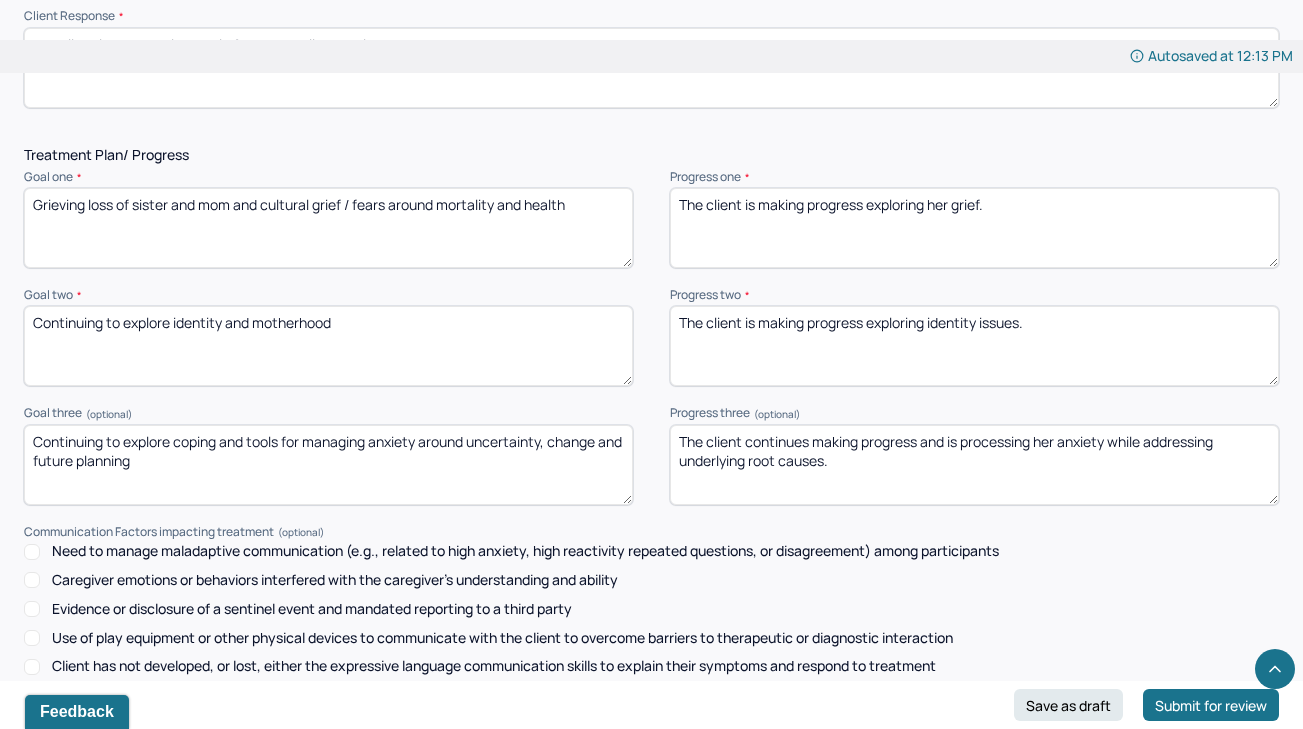 scroll, scrollTop: 2522, scrollLeft: 0, axis: vertical 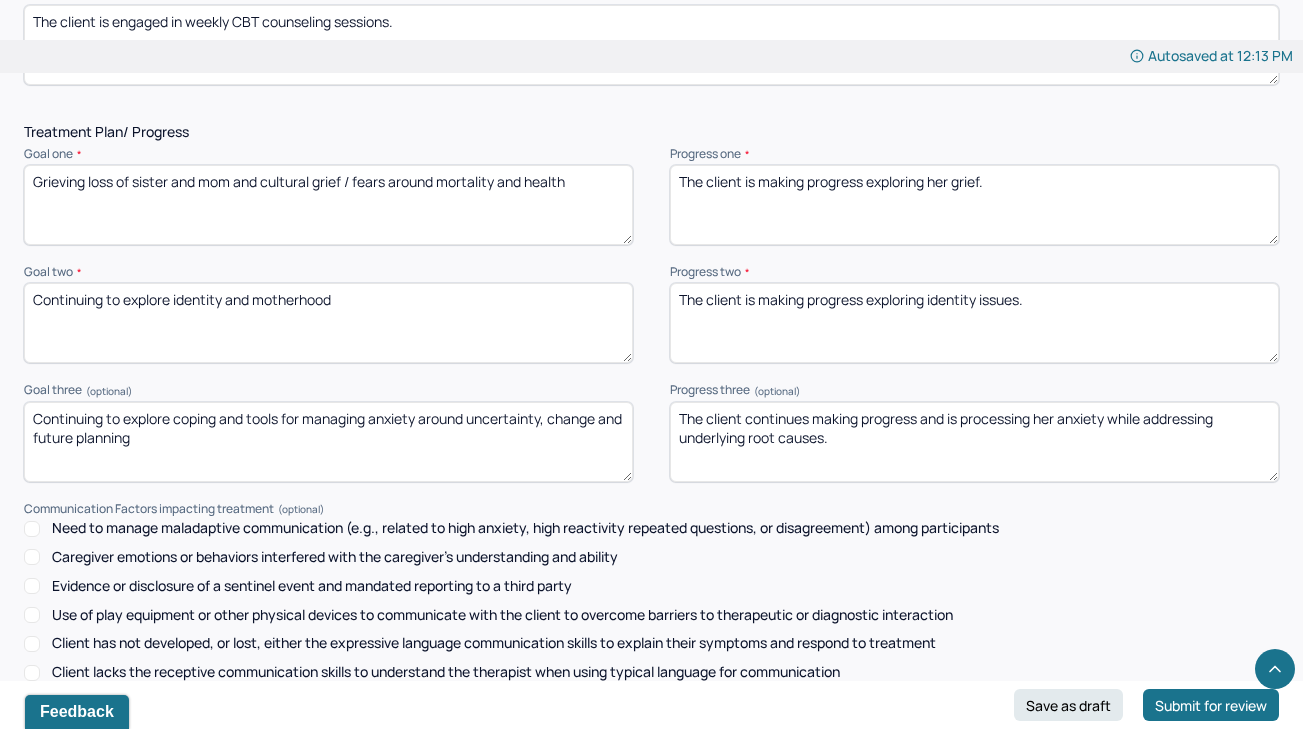 click on "The client is making progress exploring her grief." at bounding box center [974, 205] 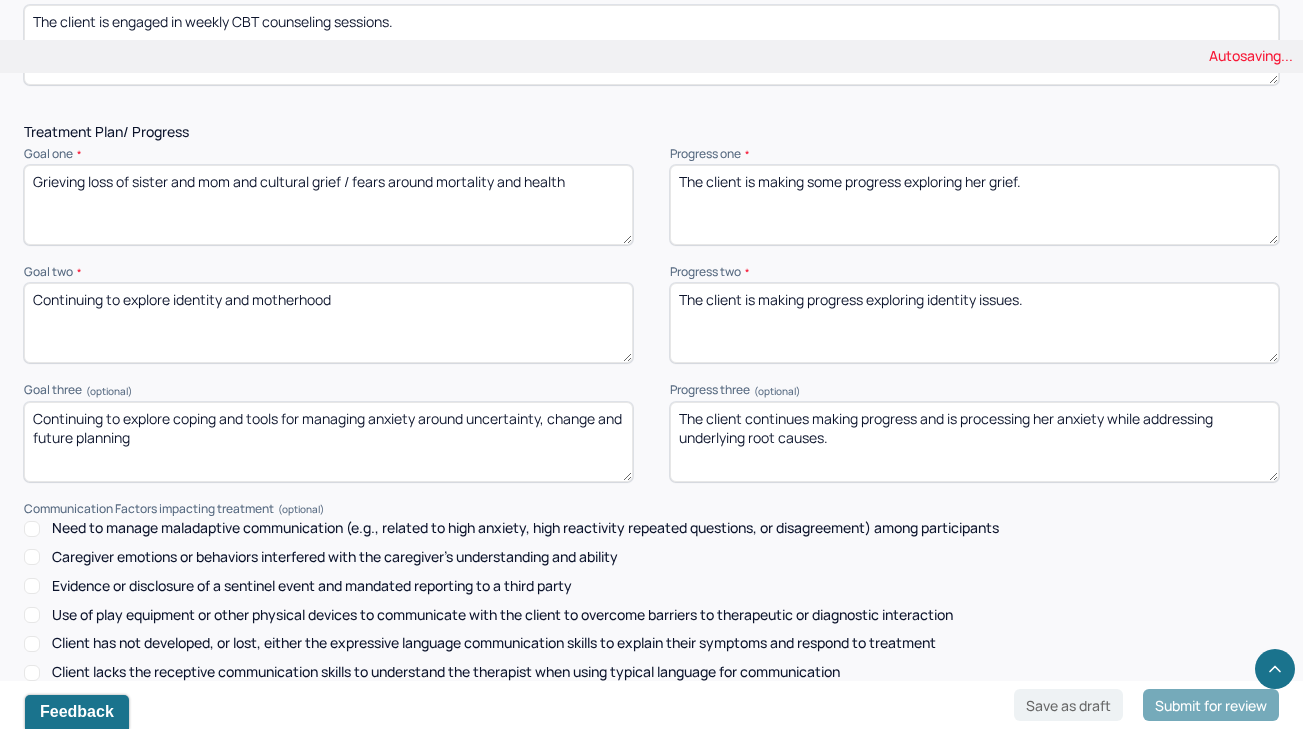type on "The client is making some progress exploring her grief." 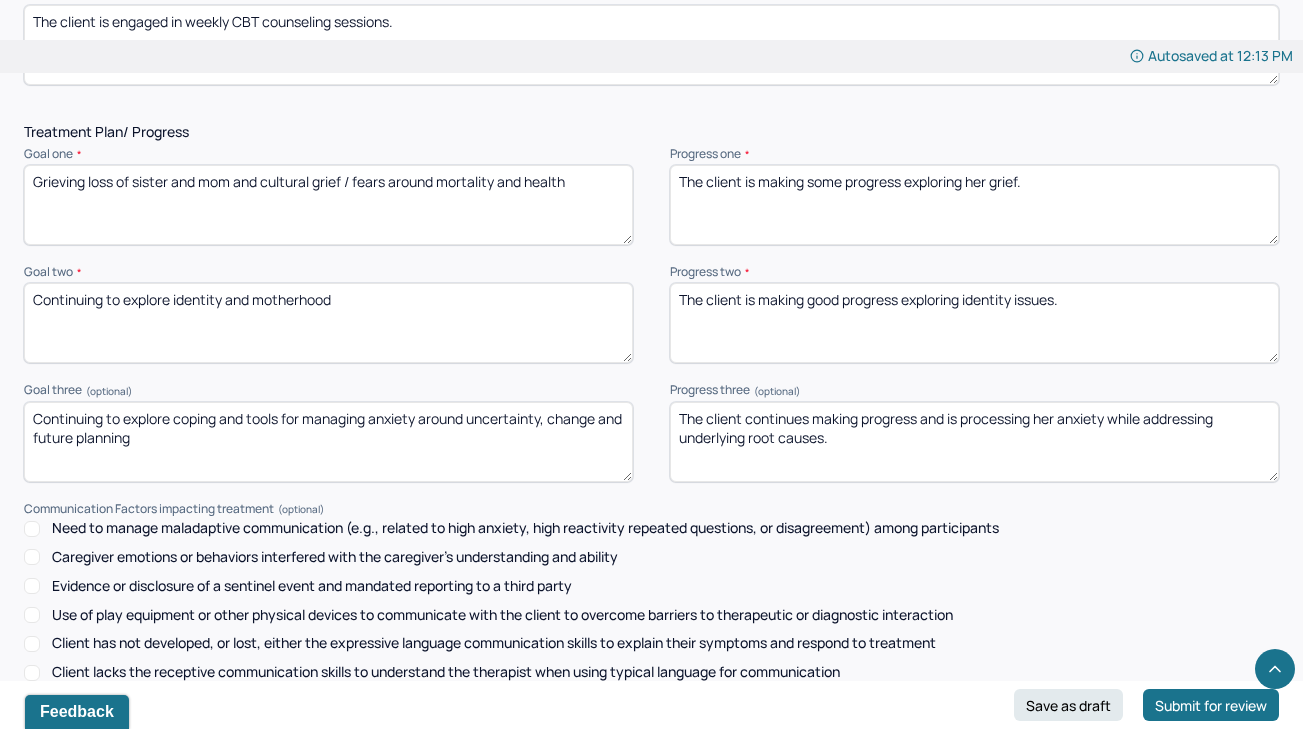 type on "The client is making good progress exploring identity issues." 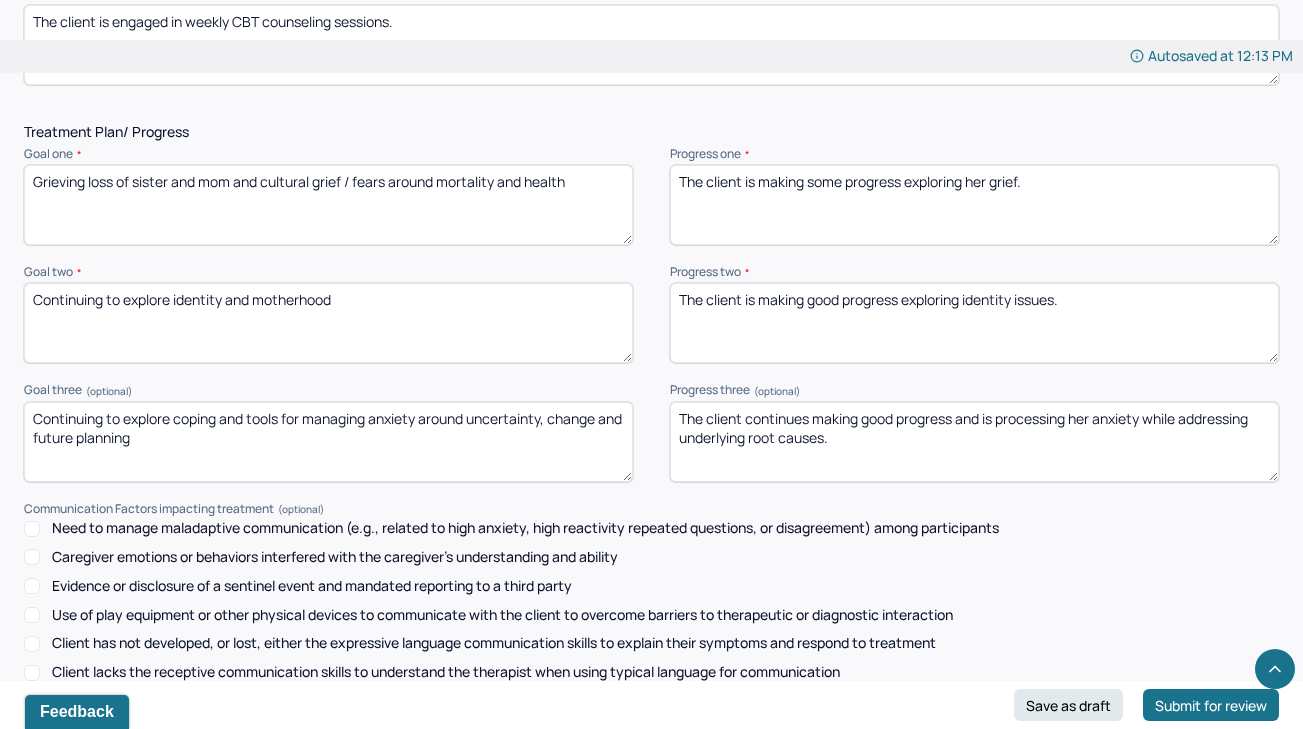 type on "The client continues making good progress and is processing her anxiety while addressing underlying root causes." 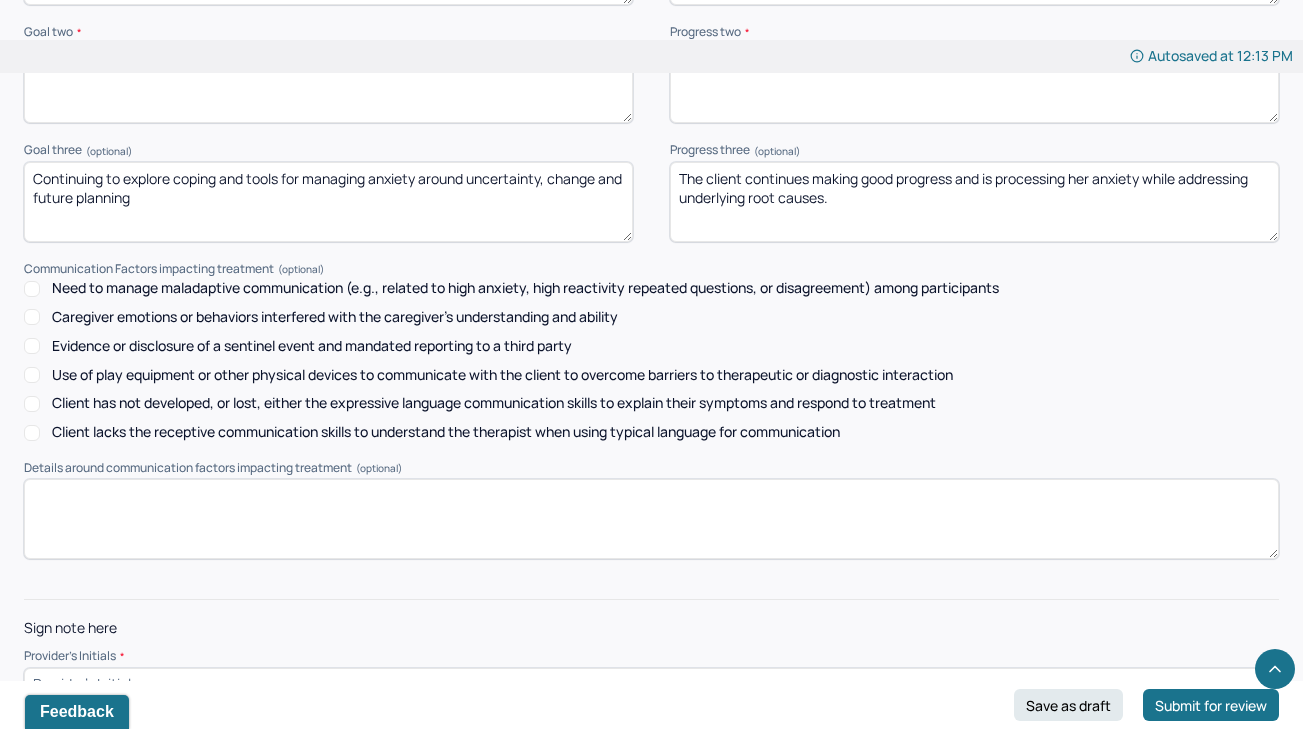 scroll, scrollTop: 2759, scrollLeft: 0, axis: vertical 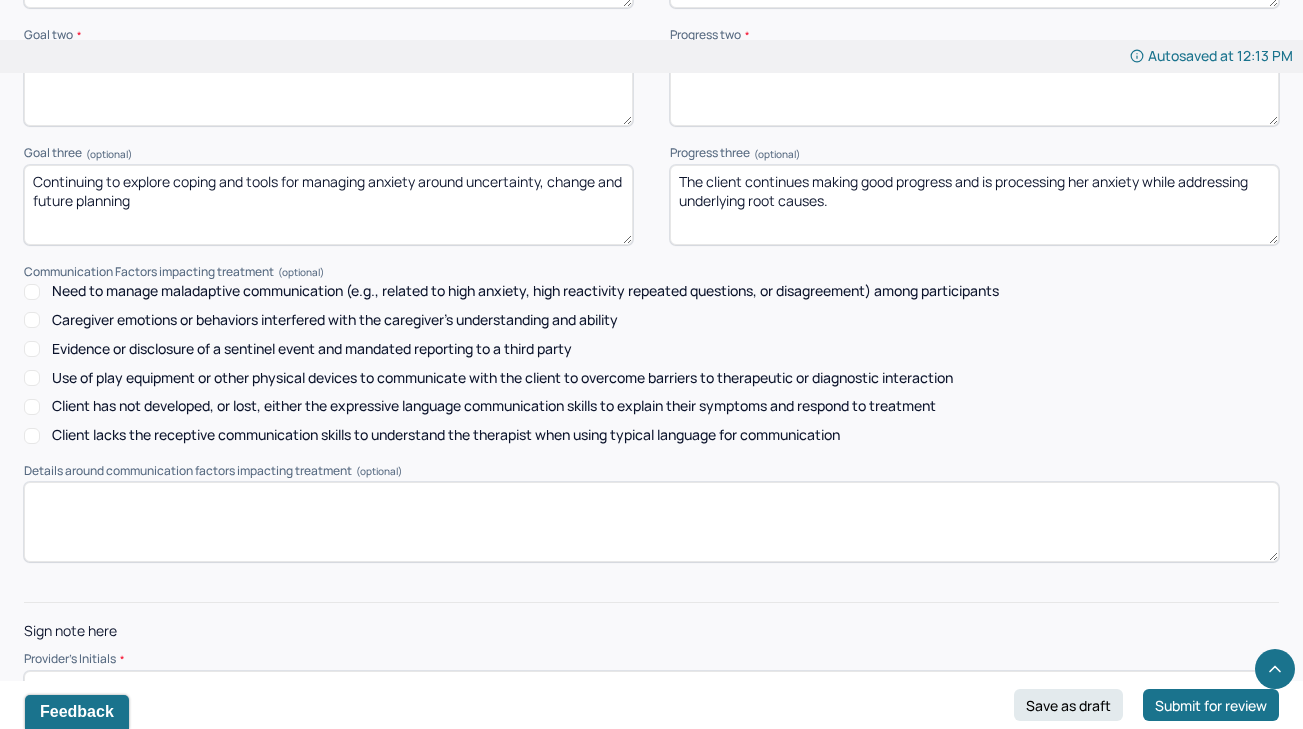 click at bounding box center [651, 687] 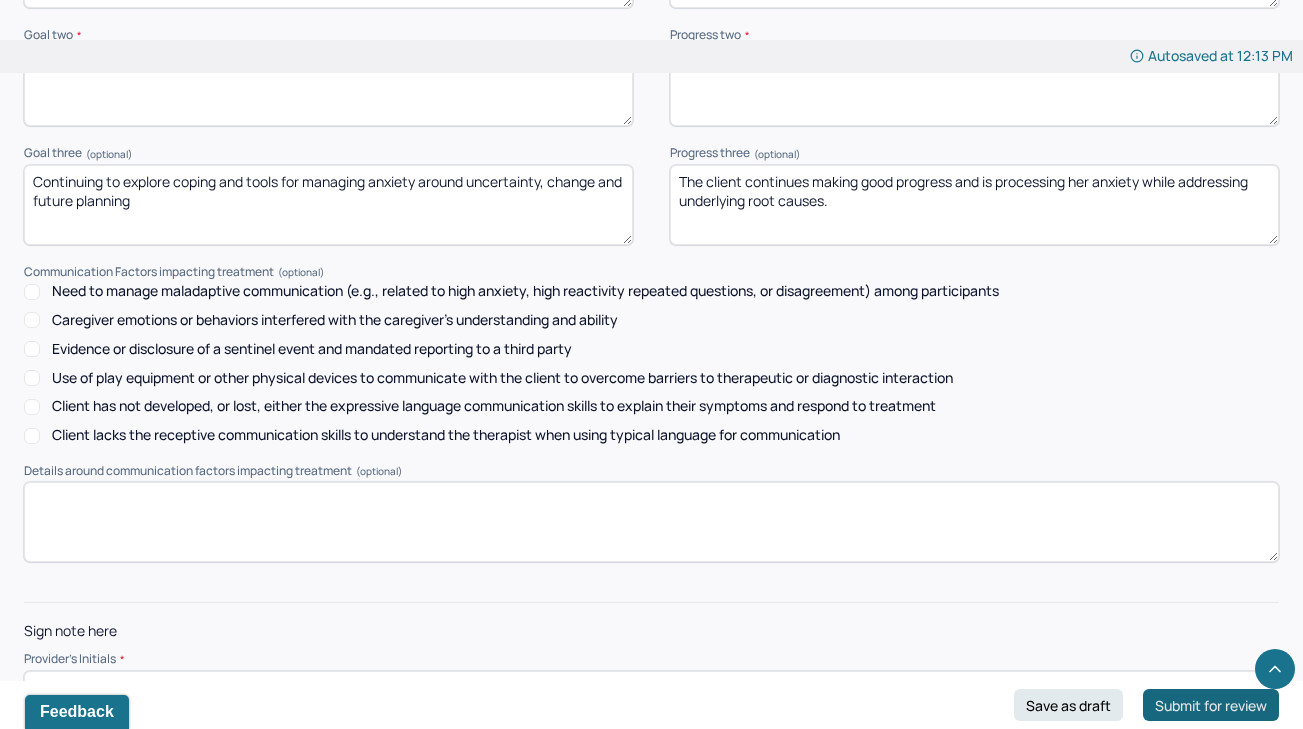 type on "JC" 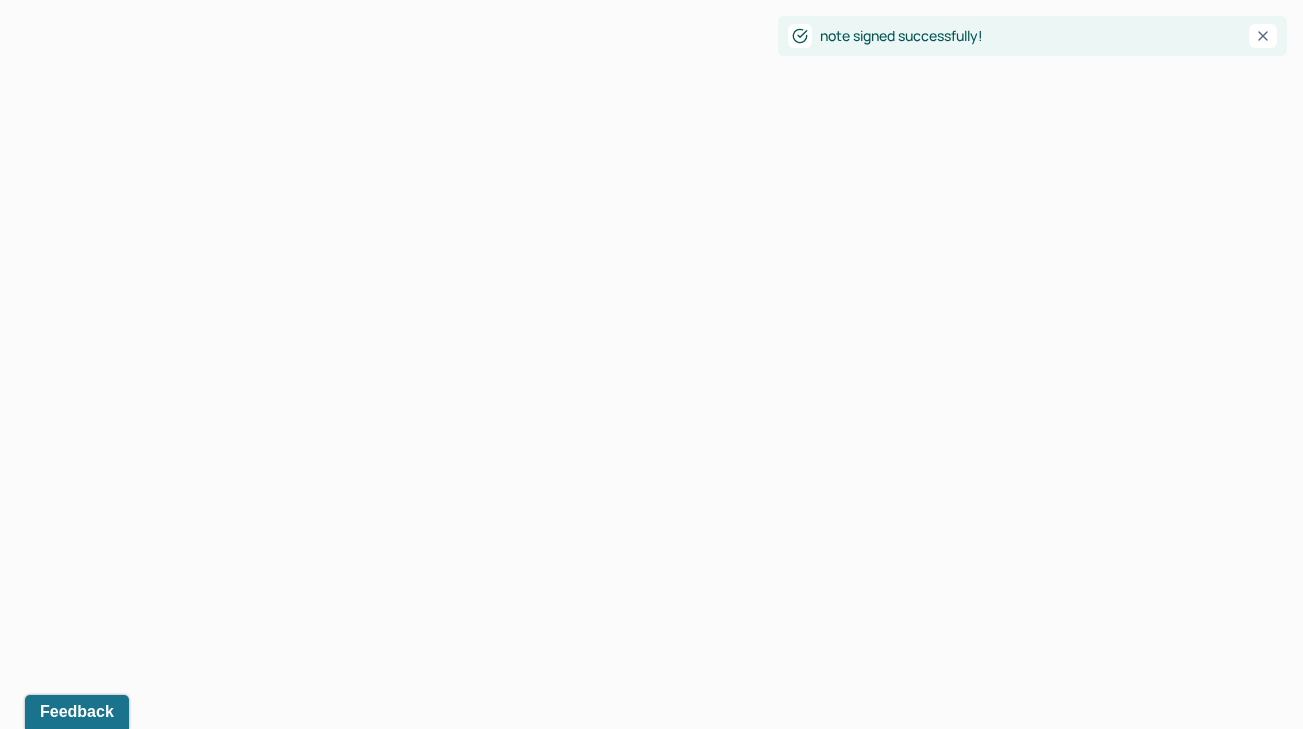 scroll, scrollTop: 0, scrollLeft: 0, axis: both 